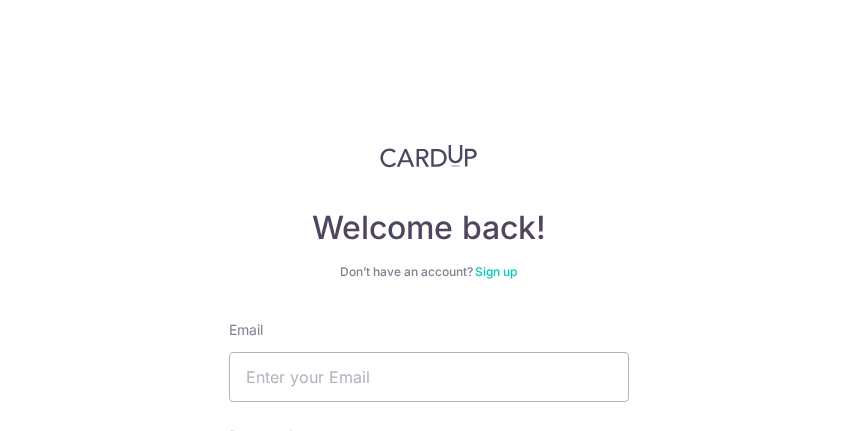 scroll, scrollTop: 0, scrollLeft: 0, axis: both 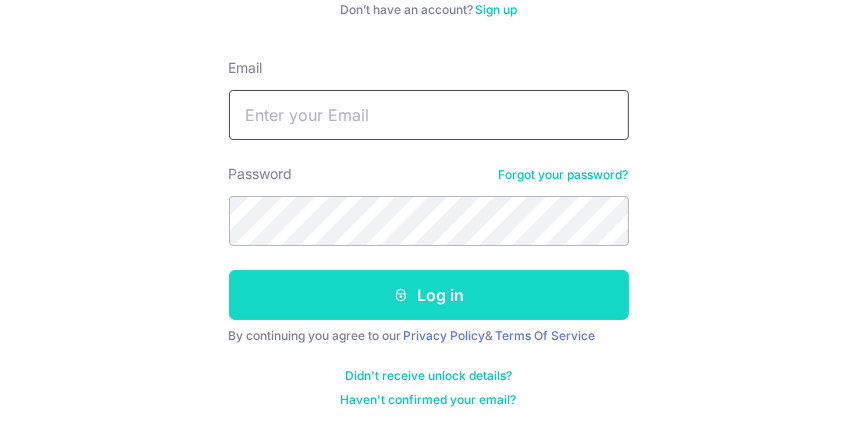 type on "[EMAIL]" 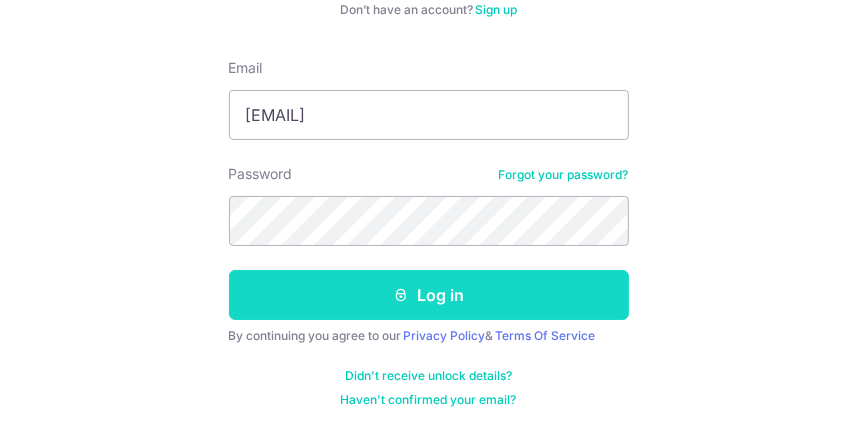 click on "Log in" at bounding box center (429, 295) 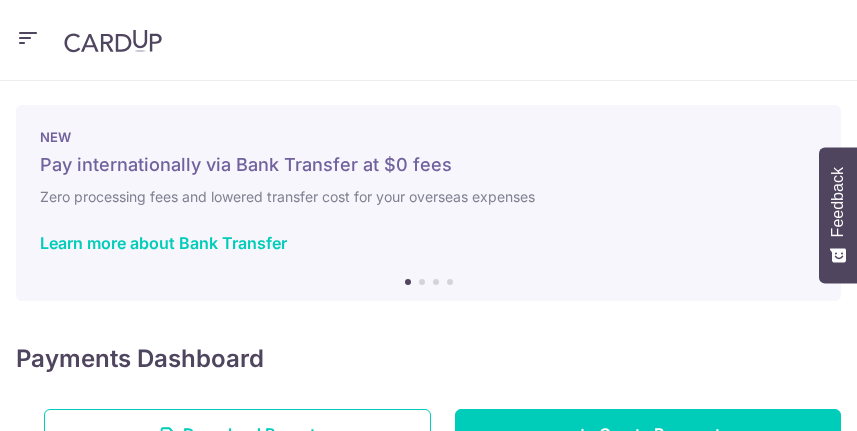 scroll, scrollTop: 0, scrollLeft: 0, axis: both 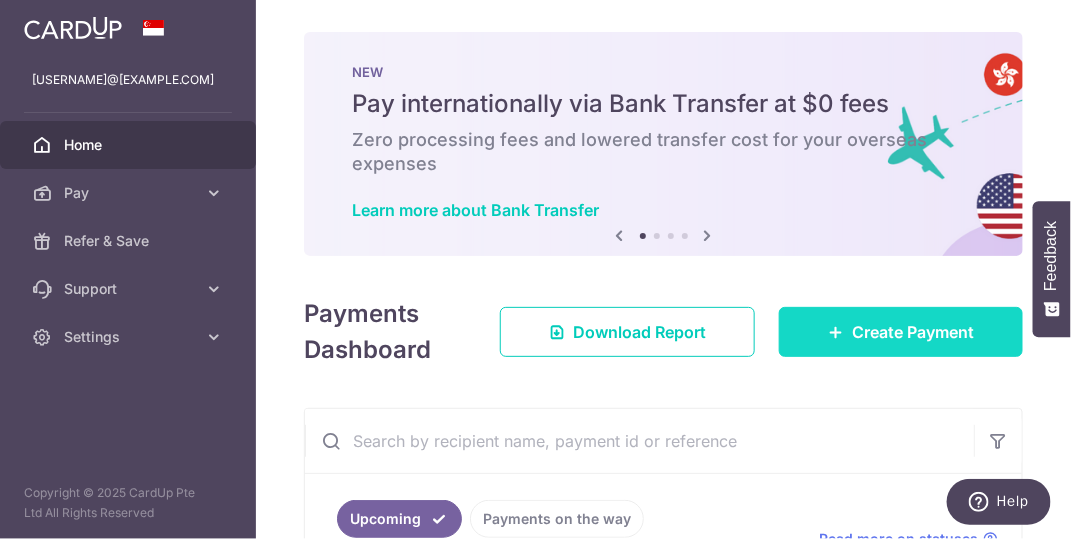 click on "Create Payment" at bounding box center (913, 332) 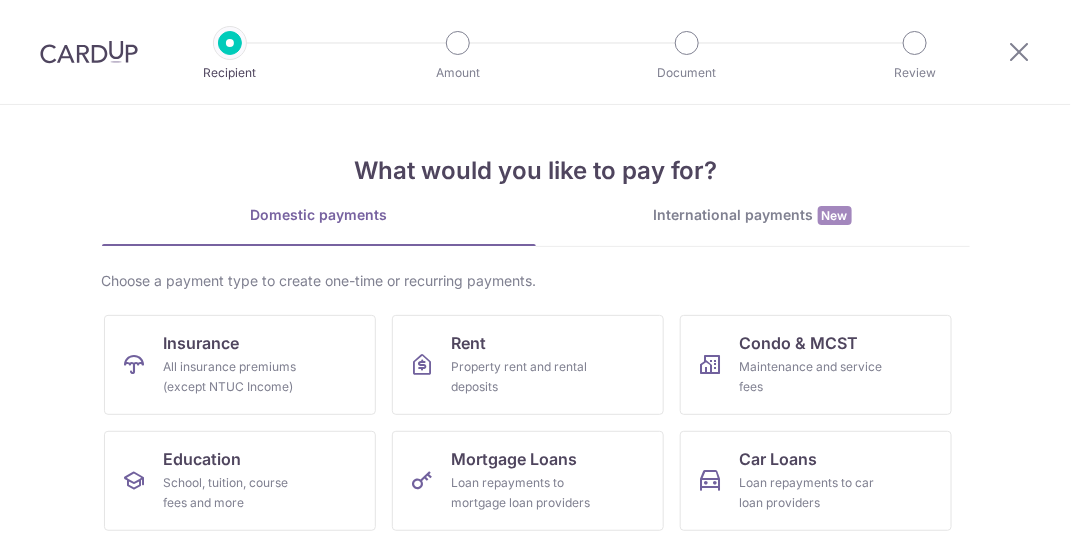 scroll, scrollTop: 0, scrollLeft: 0, axis: both 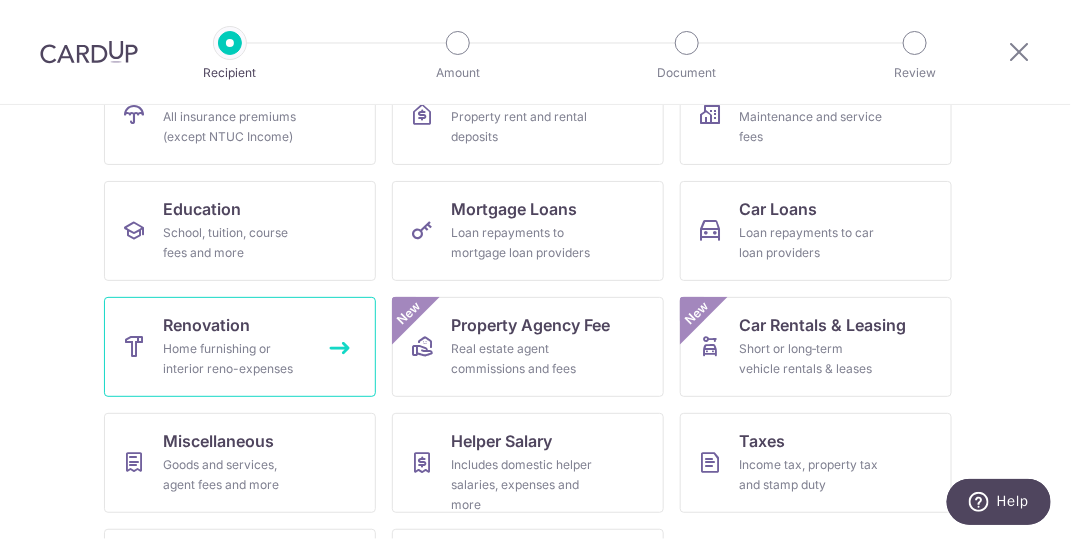 click on "Home furnishing or interior reno-expenses" at bounding box center [236, 359] 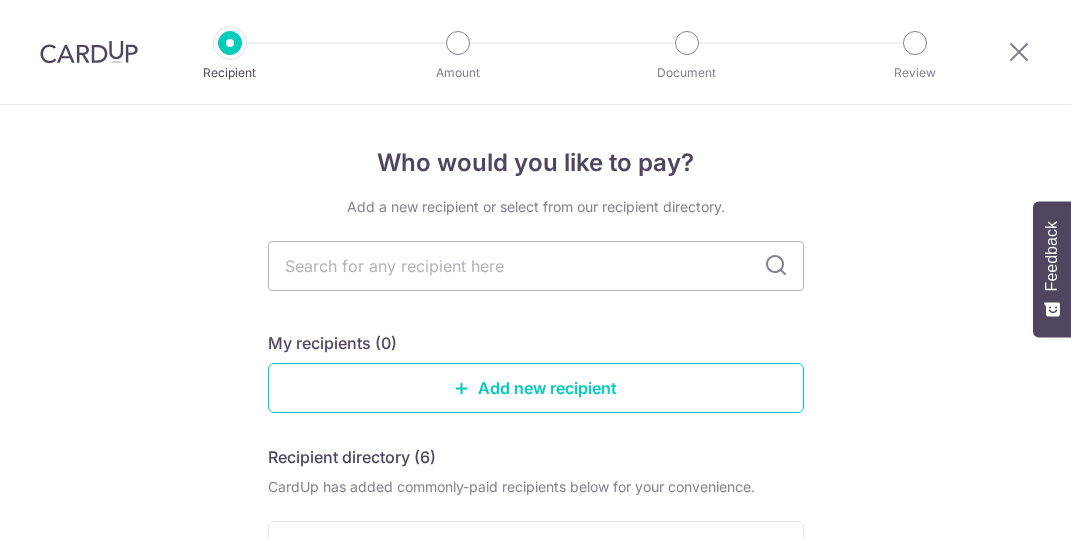 scroll, scrollTop: 0, scrollLeft: 0, axis: both 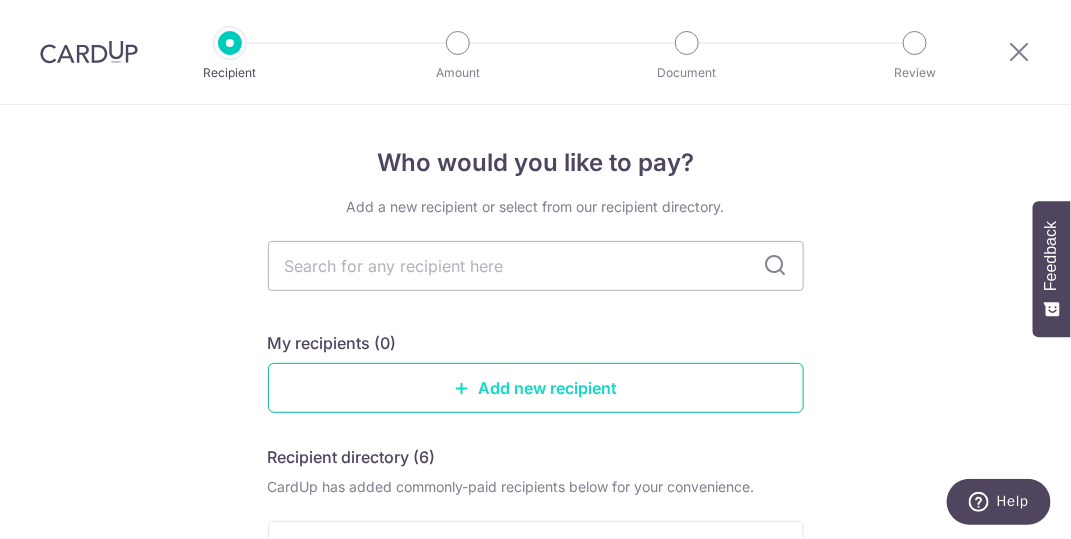 click on "Add new recipient" at bounding box center (536, 388) 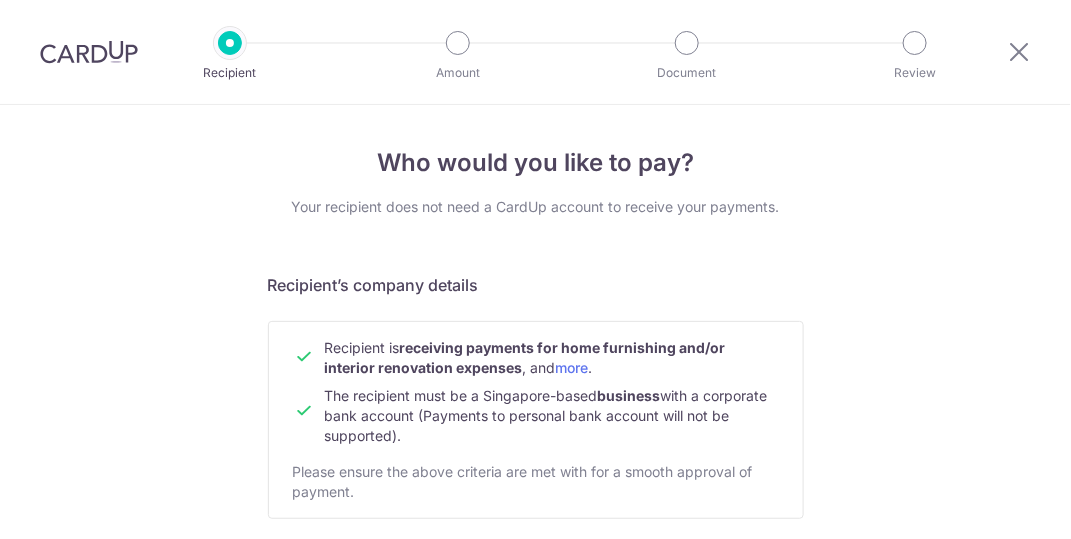 scroll, scrollTop: 0, scrollLeft: 0, axis: both 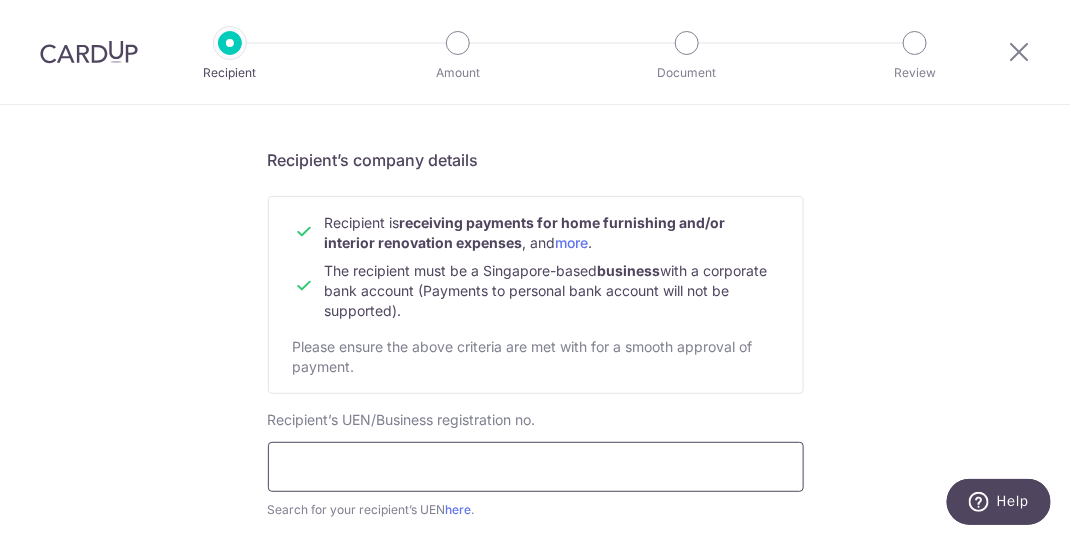 click at bounding box center (536, 467) 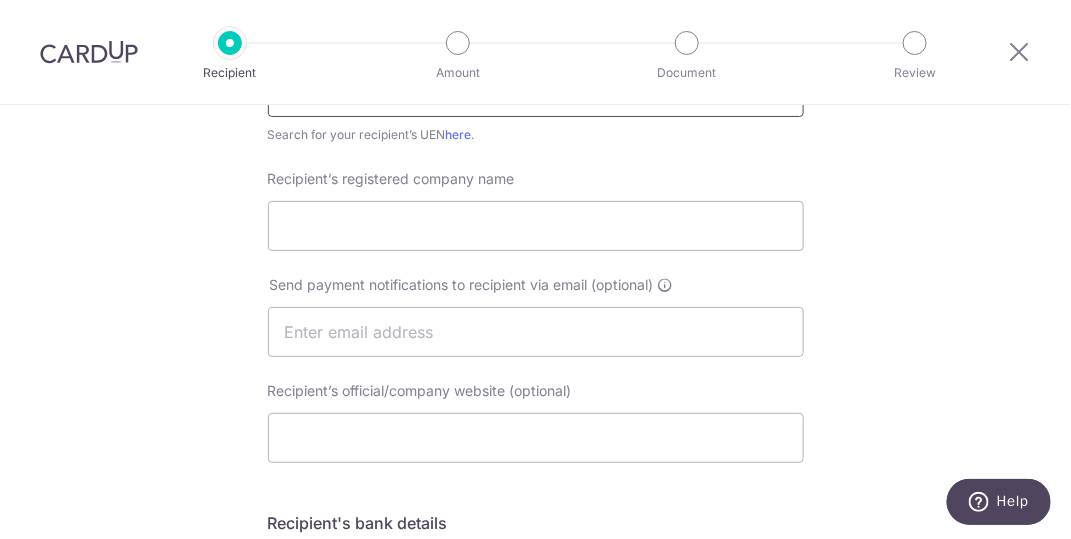 scroll, scrollTop: 250, scrollLeft: 0, axis: vertical 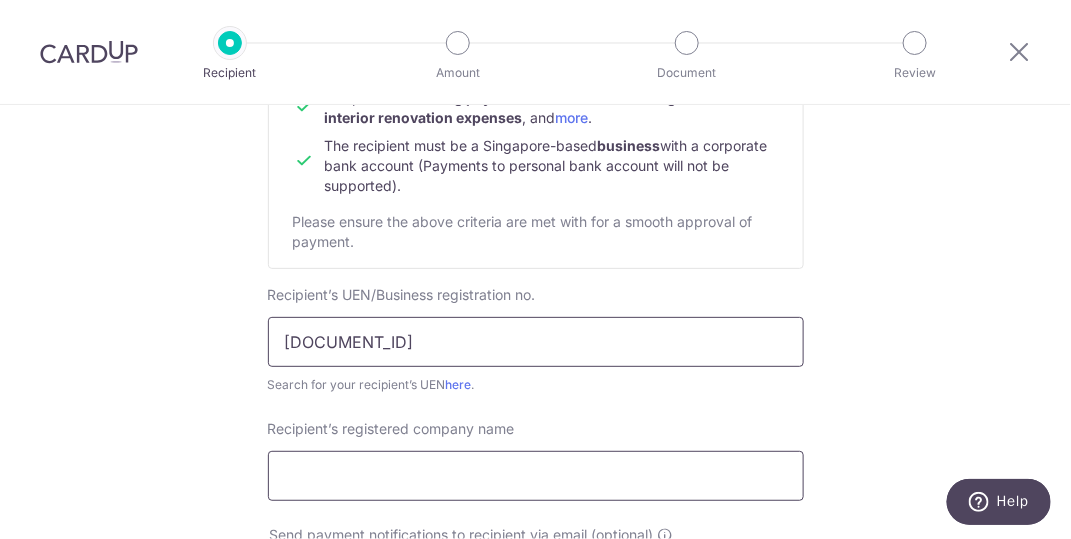 type on "[REGISTRATION]" 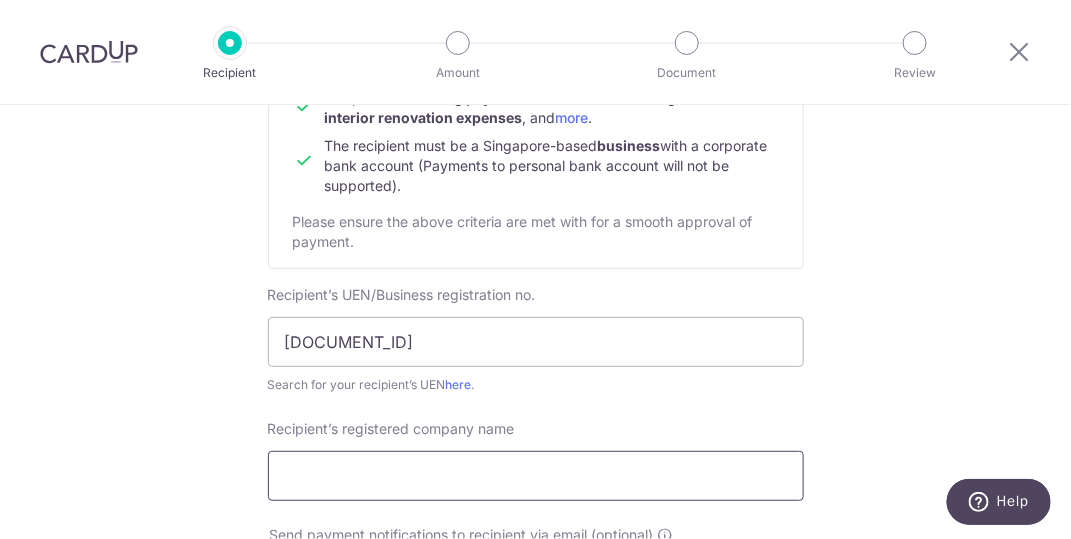click on "Recipient’s registered company name" at bounding box center [536, 476] 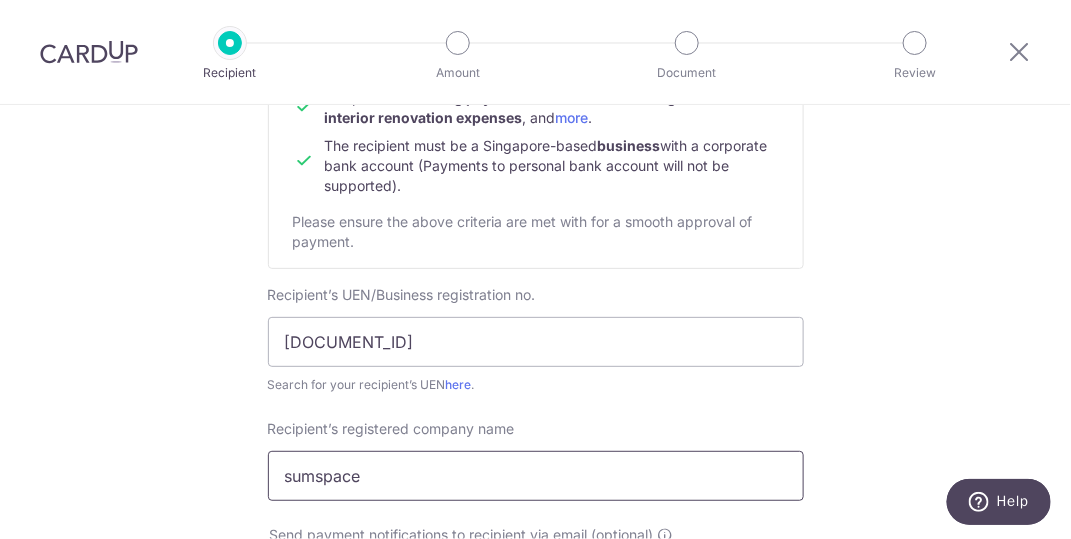 scroll, scrollTop: 375, scrollLeft: 0, axis: vertical 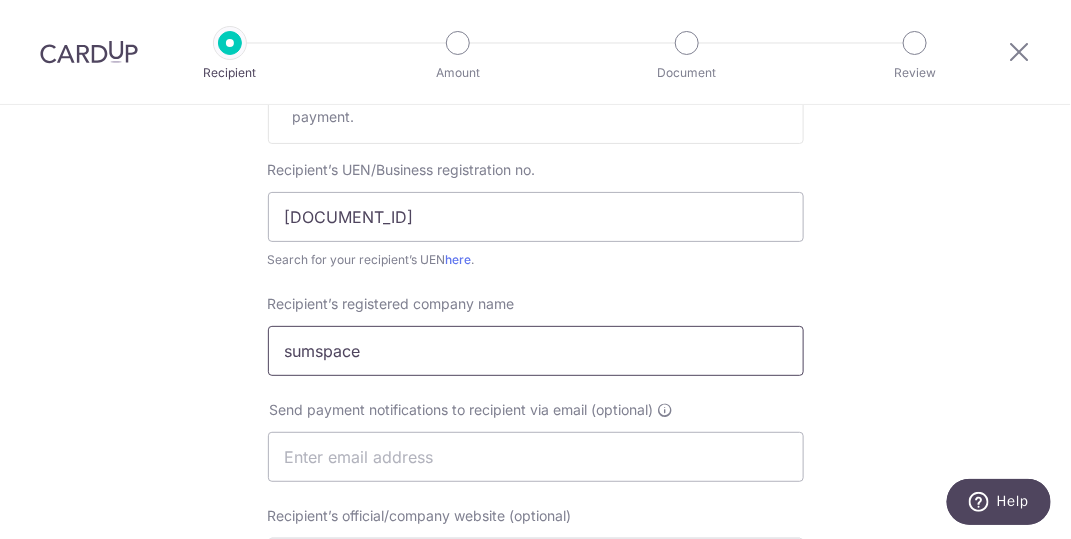 type on "sumspace" 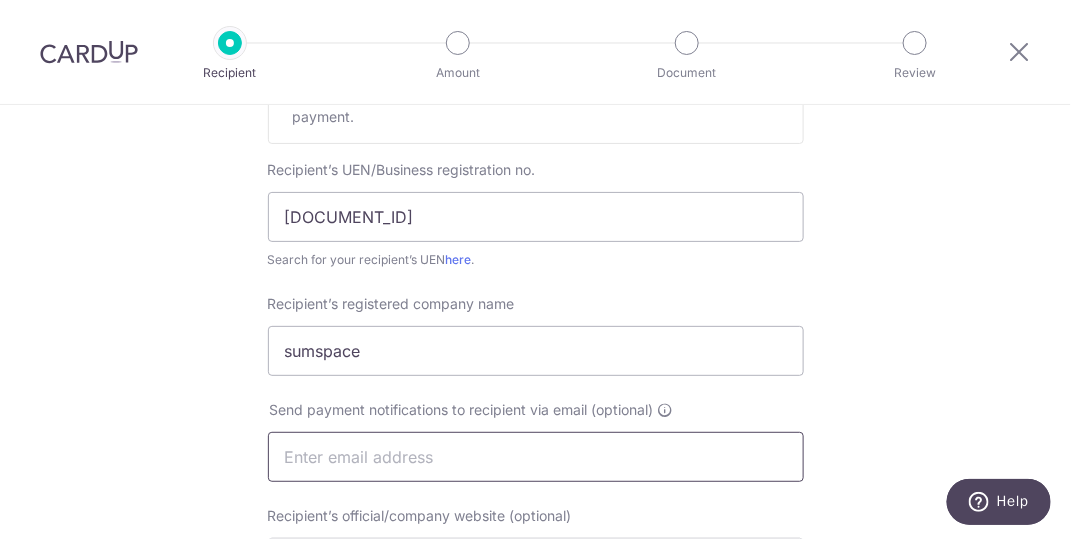 click at bounding box center [536, 457] 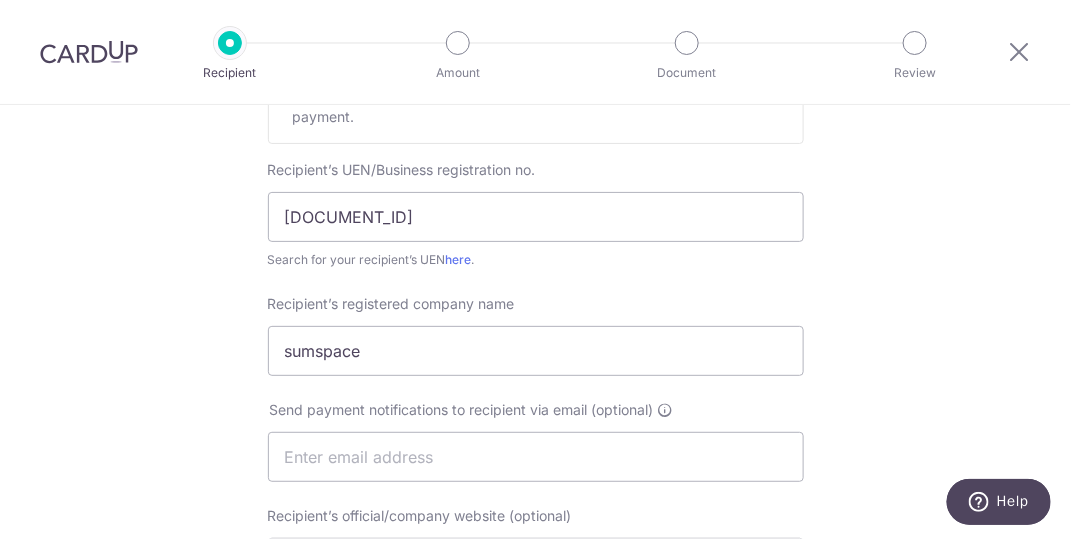 click on "Who would you like to pay?
Your recipient does not need a CardUp account to receive your payments.
Recipient’s company details
Recipient is  receiving payments for home furnishing and/or interior renovation expenses , and  more .
The recipient must be a Singapore-based  business  with a corporate bank account (Payments to personal bank account will not be supported).
Please ensure the above criteria are met with for a smooth approval of payment.
Recipient’s UEN/Business registration no.
202305284R
Search for your recipient’s UEN  here .
." at bounding box center (535, 482) 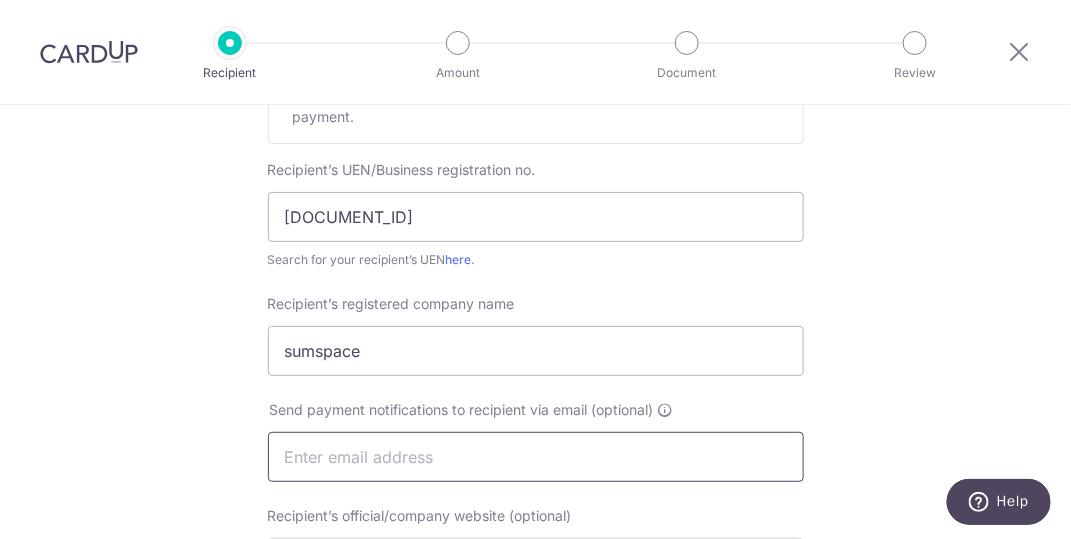 click at bounding box center [536, 457] 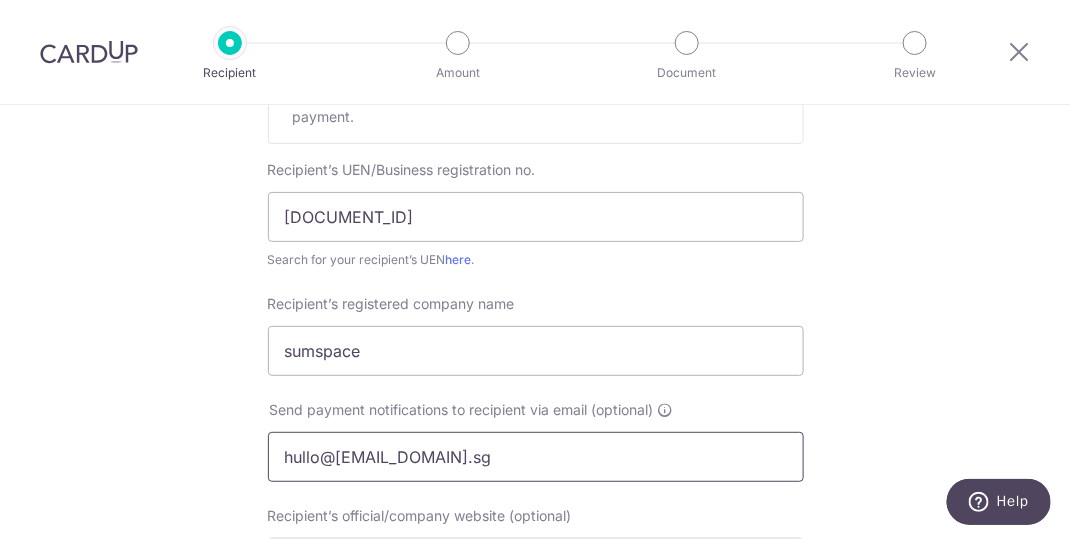 type on "[EMAIL]" 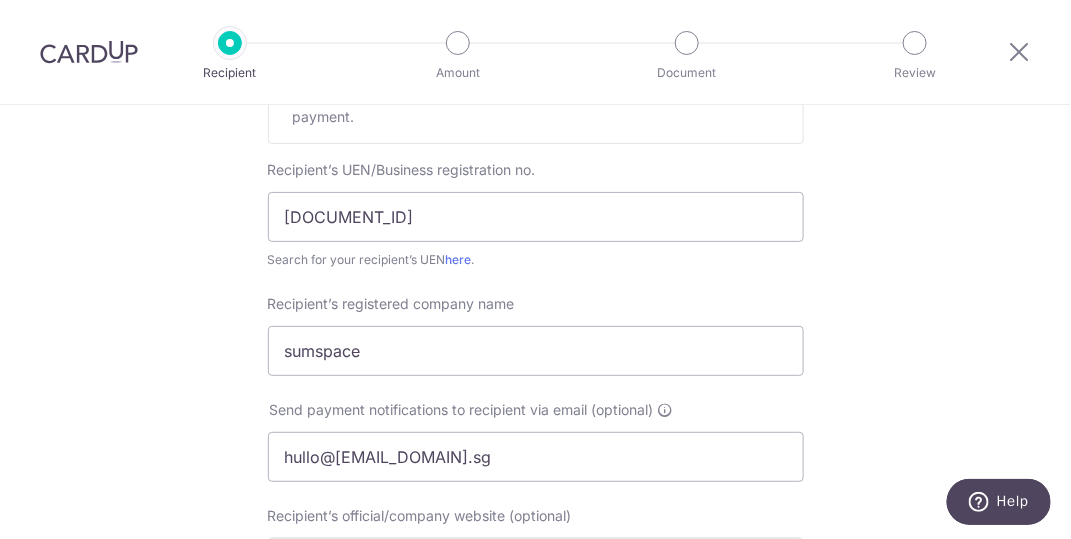 click on "Who would you like to pay?
Your recipient does not need a CardUp account to receive your payments.
Recipient’s company details
Recipient is  receiving payments for home furnishing and/or interior renovation expenses , and  more .
The recipient must be a Singapore-based  business  with a corporate bank account (Payments to personal bank account will not be supported).
Please ensure the above criteria are met with for a smooth approval of payment.
Recipient’s UEN/Business registration no.
202305284R
Search for your recipient’s UEN  here .
." at bounding box center (535, 482) 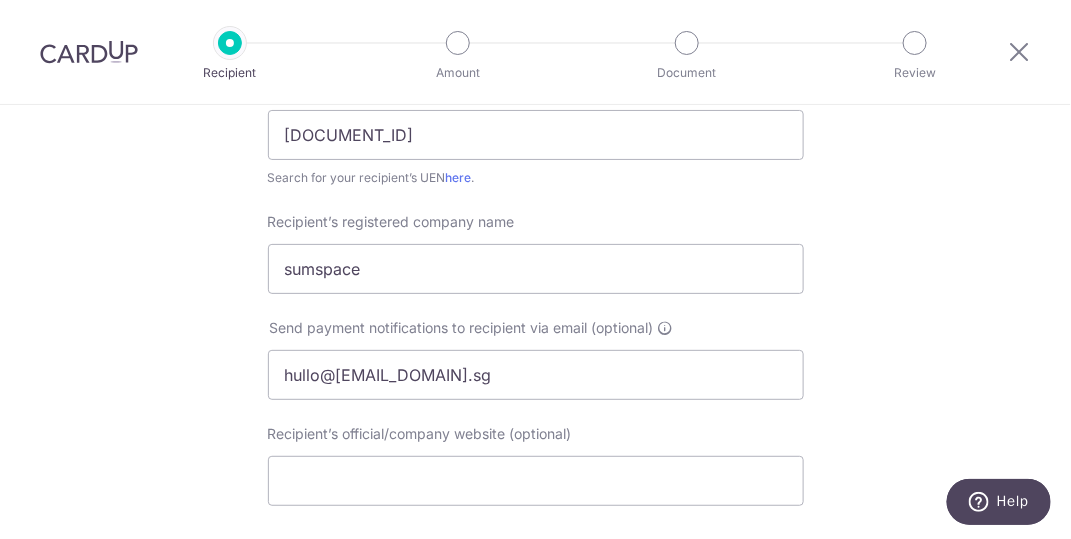 scroll, scrollTop: 500, scrollLeft: 0, axis: vertical 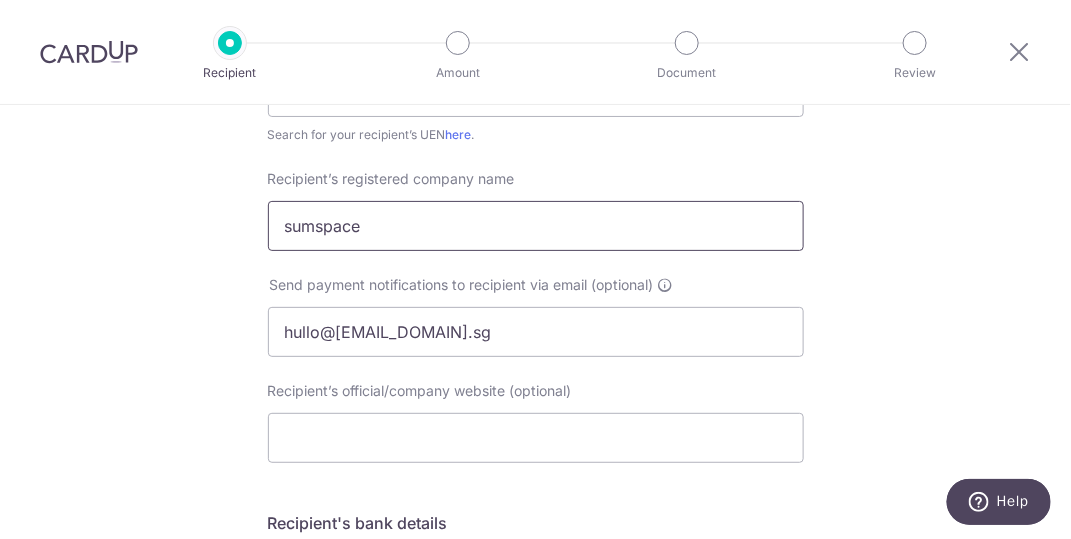 click on "sumspace" at bounding box center [536, 226] 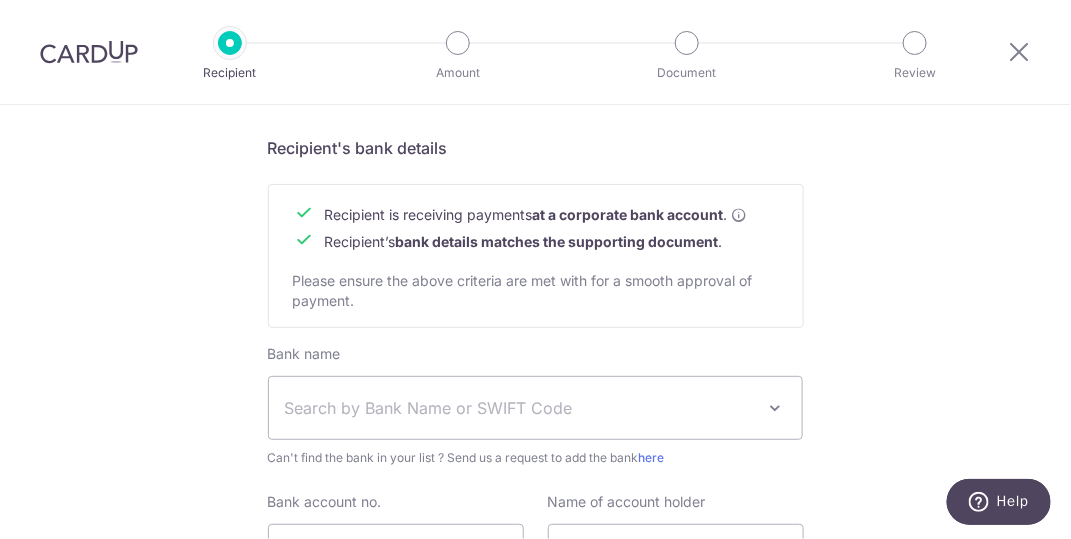 click on "Who would you like to pay?
Your recipient does not need a CardUp account to receive your payments.
Recipient’s company details
Recipient is  receiving payments for home furnishing and/or interior renovation expenses , and  more .
The recipient must be a Singapore-based  business  with a corporate bank account (Payments to personal bank account will not be supported).
Please ensure the above criteria are met with for a smooth approval of payment.
Recipient’s UEN/Business registration no.
202305284R
Search for your recipient’s UEN  here .
." at bounding box center [535, -18] 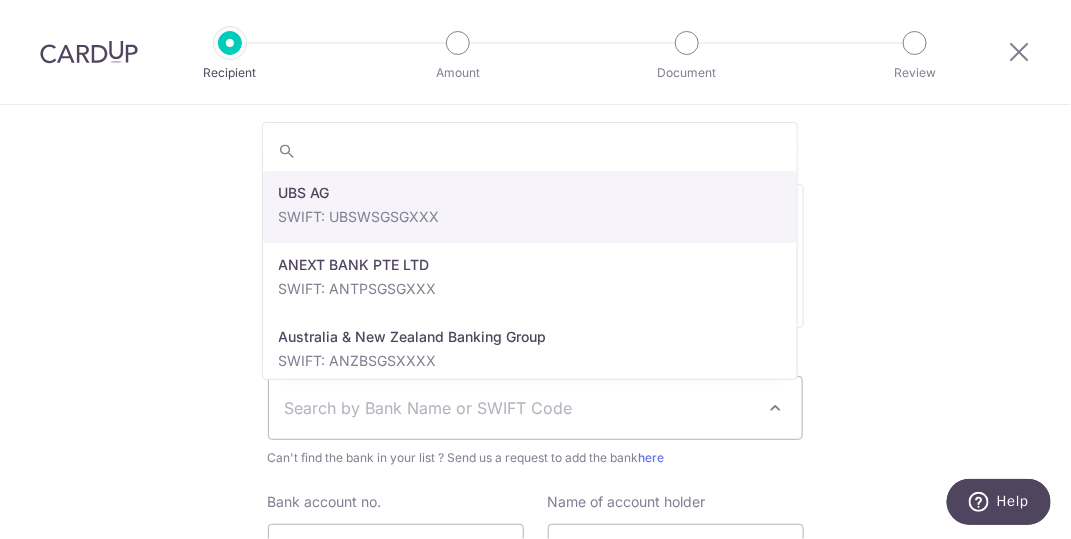 click on "Search by Bank Name or SWIFT Code" at bounding box center (520, 408) 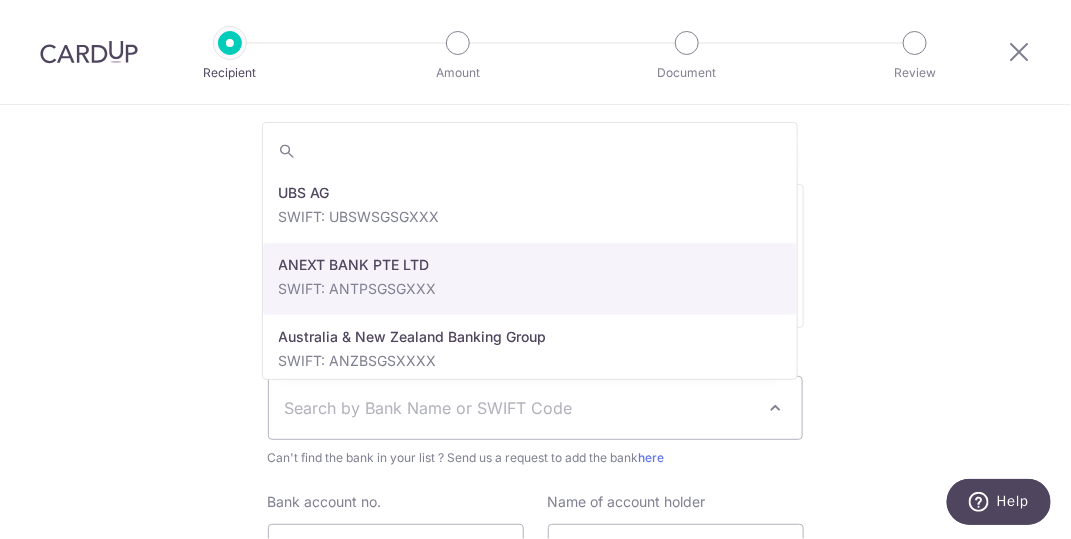 click on "Who would you like to pay?
Your recipient does not need a CardUp account to receive your payments.
Recipient’s company details
Recipient is  receiving payments for home furnishing and/or interior renovation expenses , and  more .
The recipient must be a Singapore-based  business  with a corporate bank account (Payments to personal bank account will not be supported).
Please ensure the above criteria are met with for a smooth approval of payment.
Recipient’s UEN/Business registration no.
202305284R
Search for your recipient’s UEN  here .
." at bounding box center [535, -18] 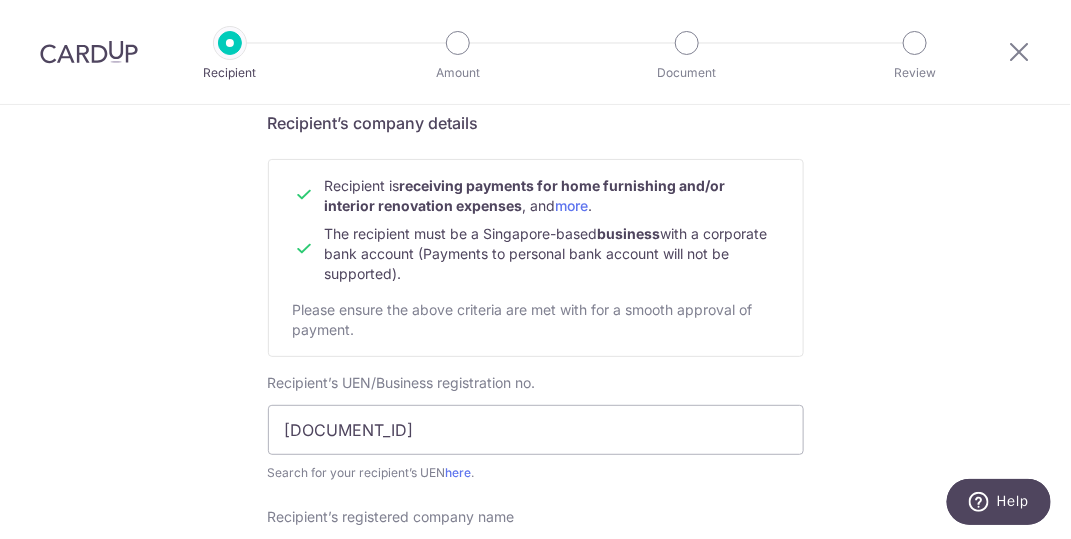scroll, scrollTop: 155, scrollLeft: 0, axis: vertical 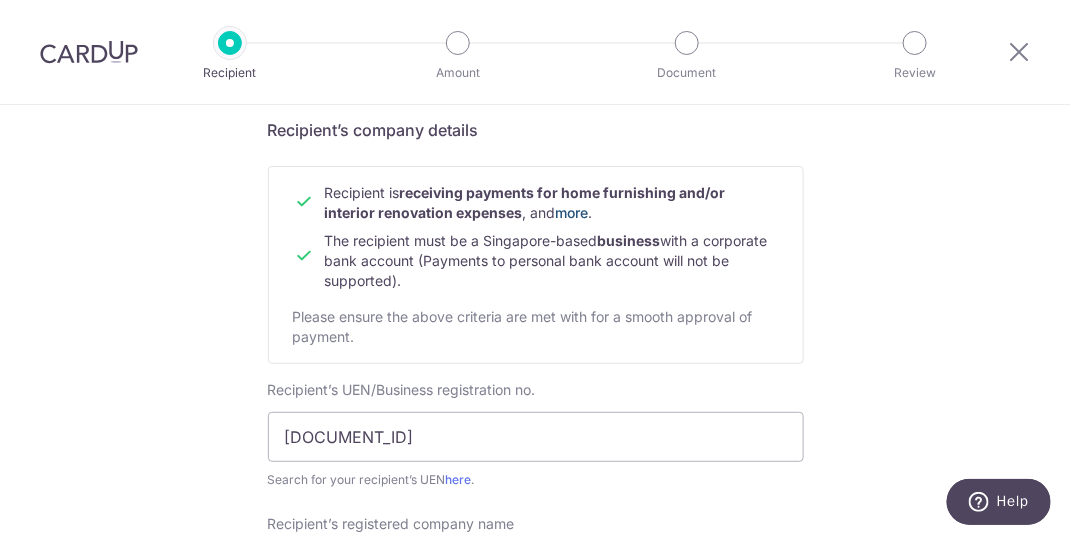 click on "more" at bounding box center [572, 212] 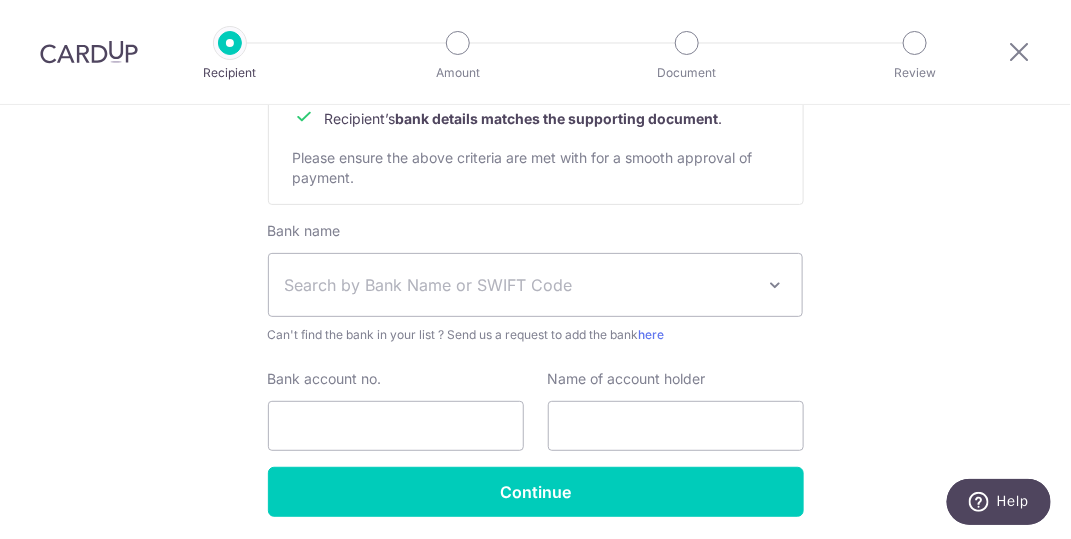 scroll, scrollTop: 1002, scrollLeft: 0, axis: vertical 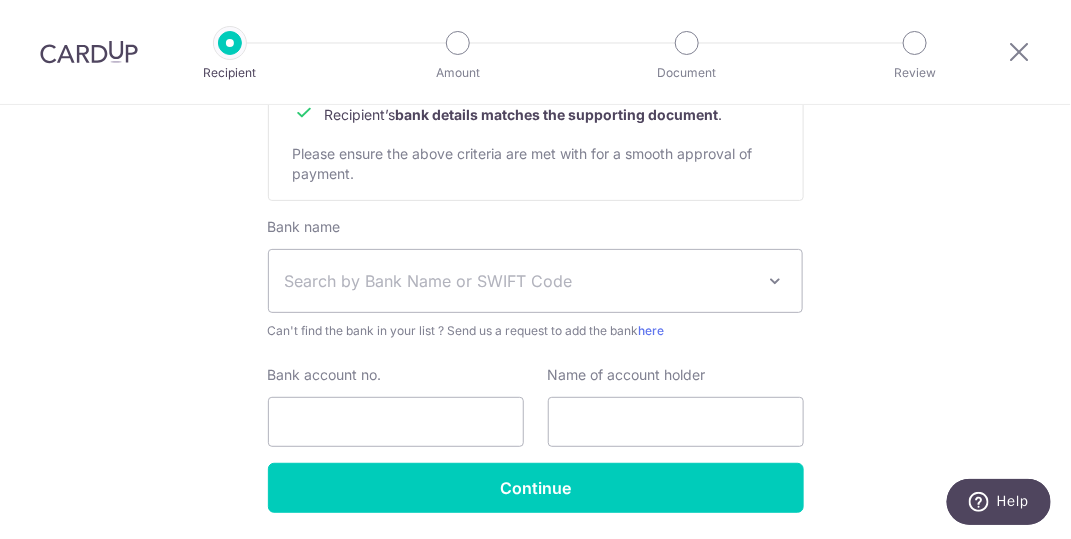 click on "Search by Bank Name or SWIFT Code" at bounding box center [520, 281] 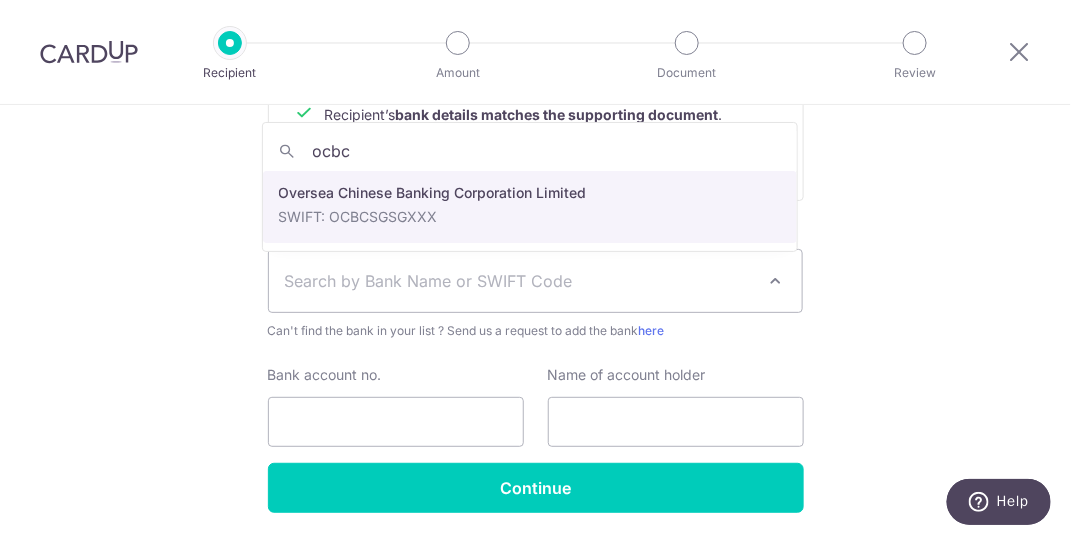 type on "ocbc" 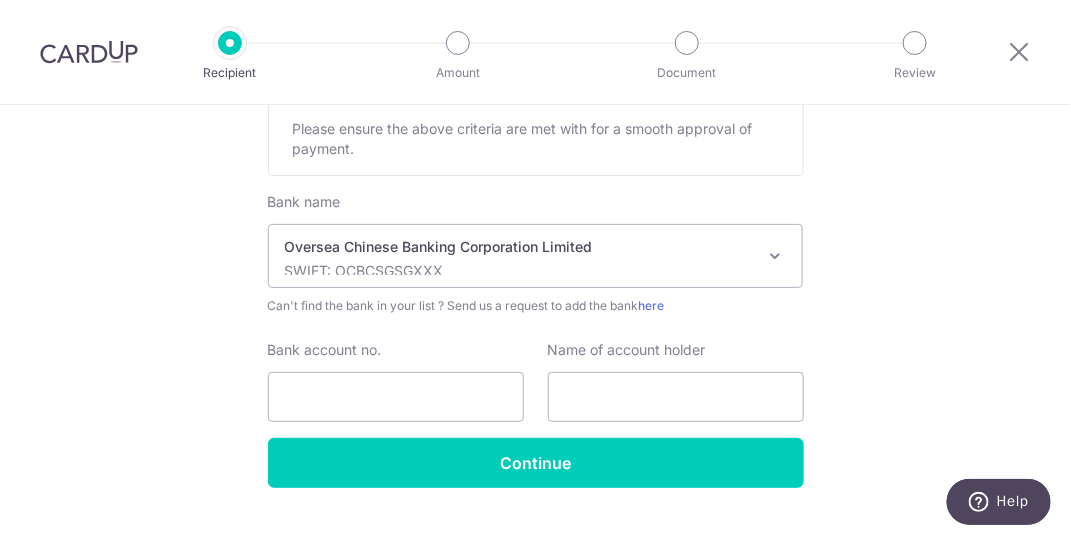 scroll, scrollTop: 1075, scrollLeft: 0, axis: vertical 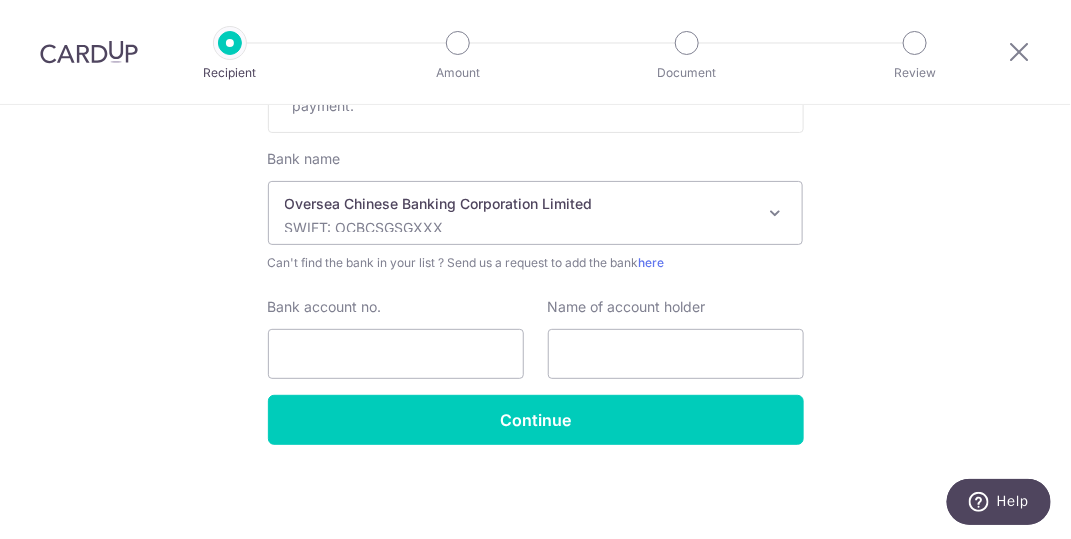 drag, startPoint x: 1068, startPoint y: 444, endPoint x: 58, endPoint y: 2, distance: 1102.4808 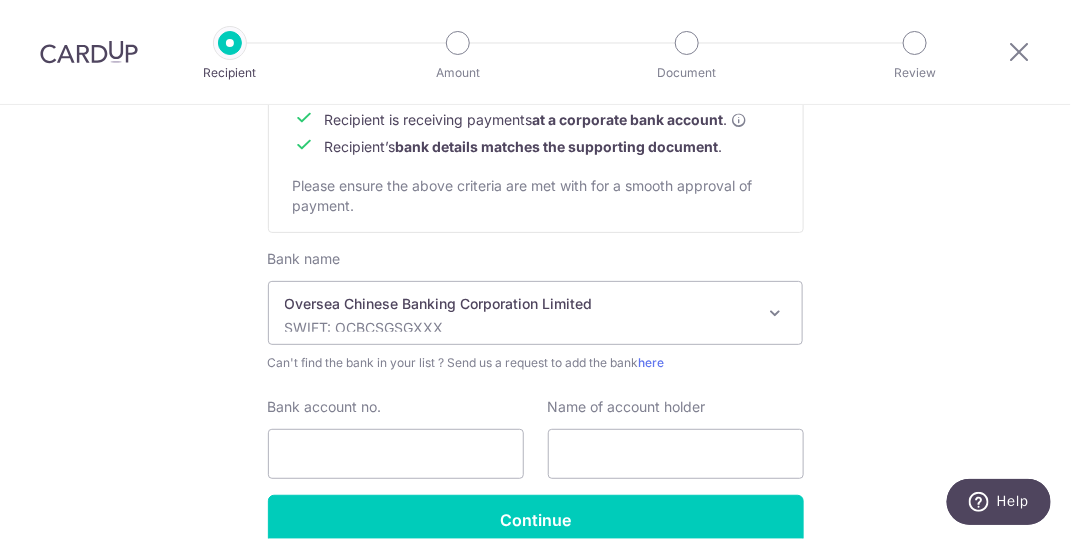 scroll, scrollTop: 951, scrollLeft: 0, axis: vertical 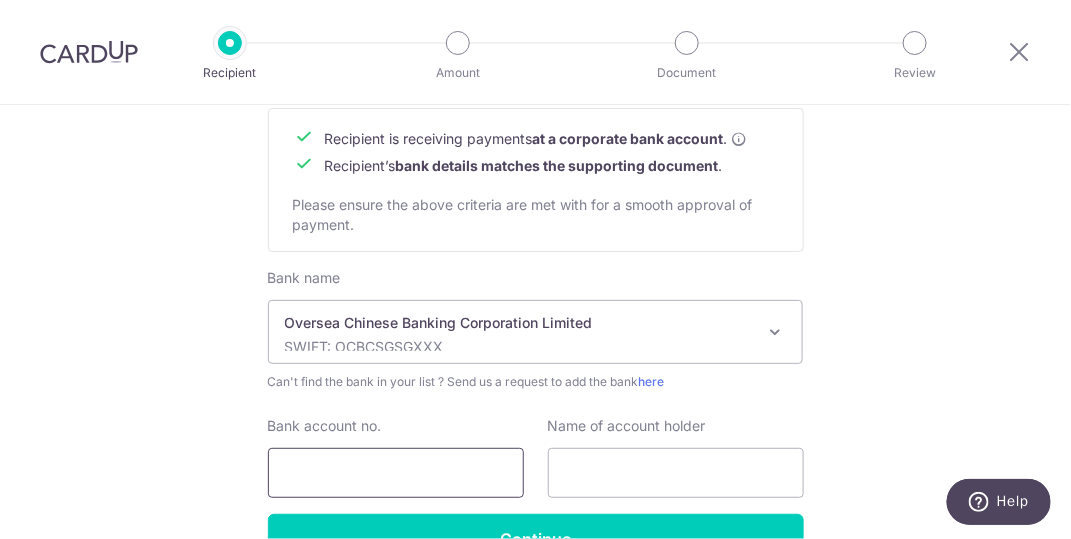 click on "Bank account no." at bounding box center [396, 473] 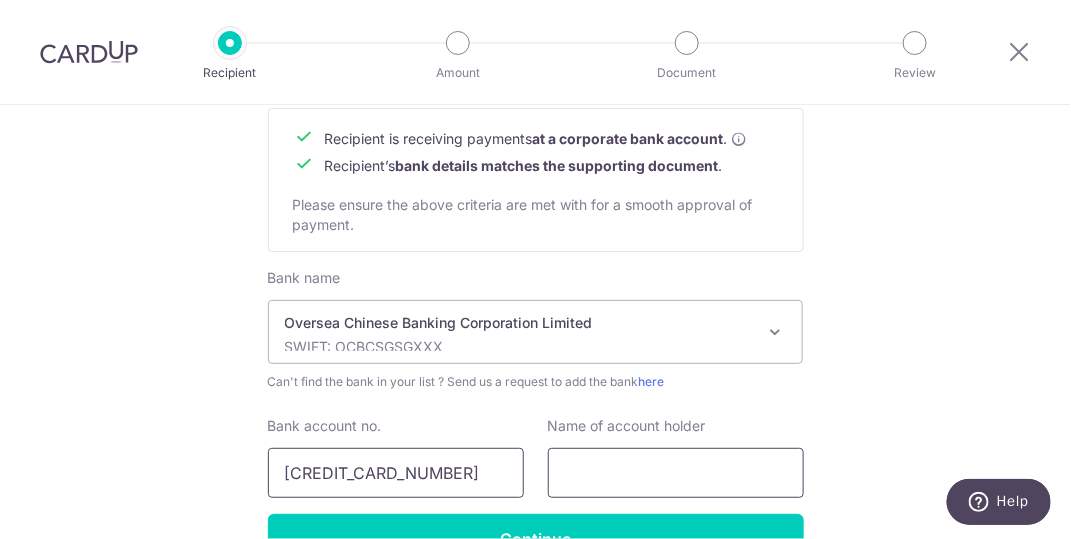 type on "[PHONE]" 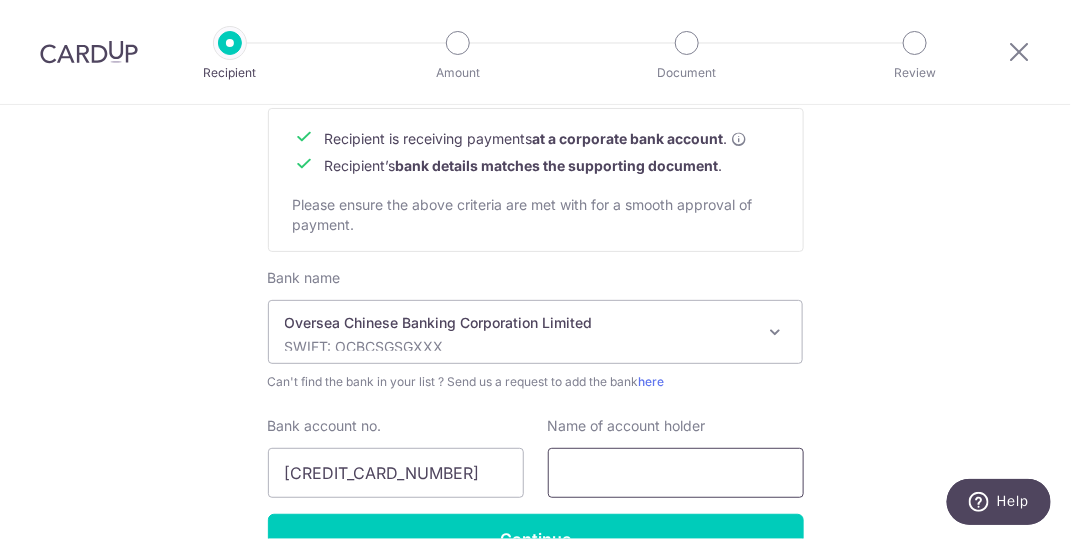 click at bounding box center (676, 473) 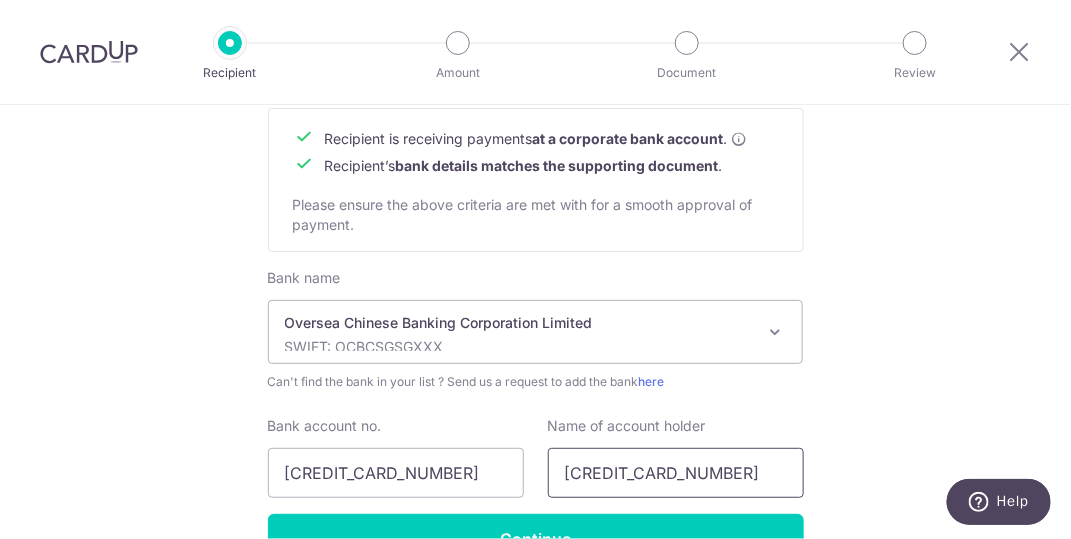drag, startPoint x: 721, startPoint y: 482, endPoint x: 212, endPoint y: 451, distance: 509.94315 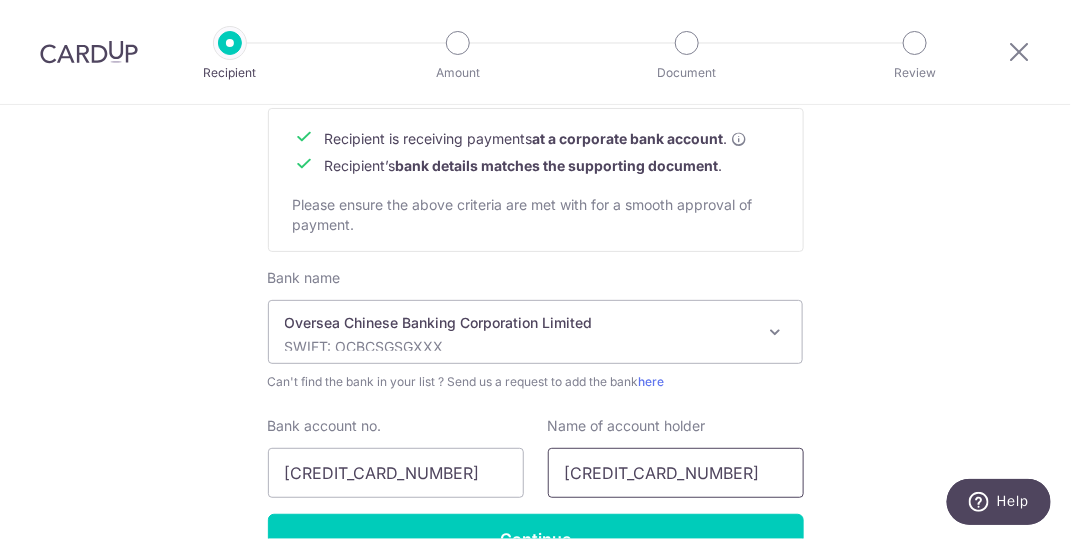 click on "Who would you like to pay?
Your recipient does not need a CardUp account to receive your payments.
Recipient’s company details
Recipient is  receiving payments for home furnishing and/or interior renovation expenses , and  more .
The recipient must be a Singapore-based  business  with a corporate bank account (Payments to personal bank account will not be supported).
Please ensure the above criteria are met with for a smooth approval of payment.
Recipient’s UEN/Business registration no.
202305284R
Search for your recipient’s UEN  here .
." at bounding box center (535, -94) 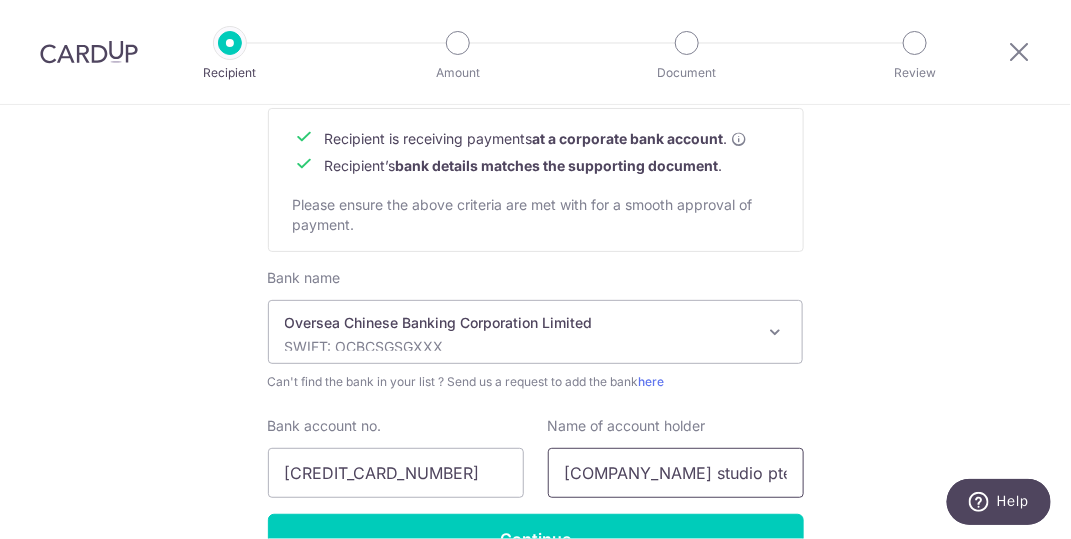type on "Sumspace studio pte ltd" 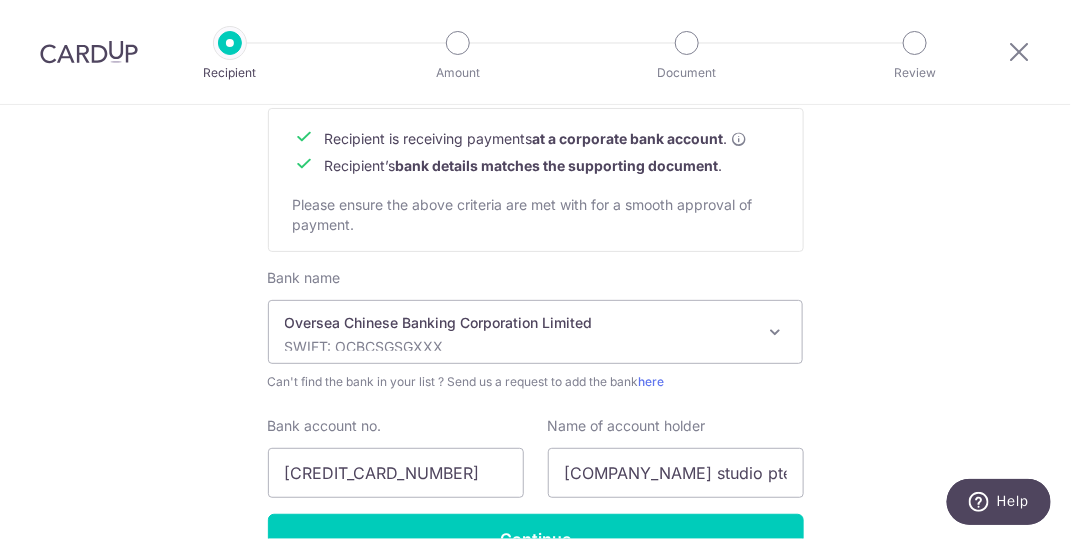 click on "Who would you like to pay?
Your recipient does not need a CardUp account to receive your payments.
Recipient’s company details
Recipient is  receiving payments for home furnishing and/or interior renovation expenses , and  more .
The recipient must be a Singapore-based  business  with a corporate bank account (Payments to personal bank account will not be supported).
Please ensure the above criteria are met with for a smooth approval of payment.
Recipient’s UEN/Business registration no.
202305284R
Search for your recipient’s UEN  here .
." at bounding box center [535, -94] 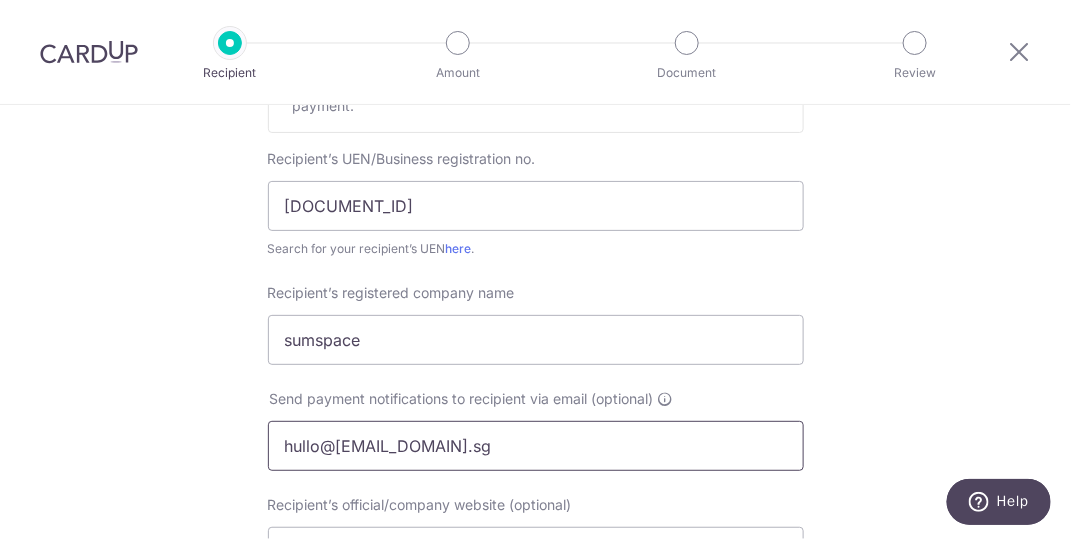scroll, scrollTop: 250, scrollLeft: 0, axis: vertical 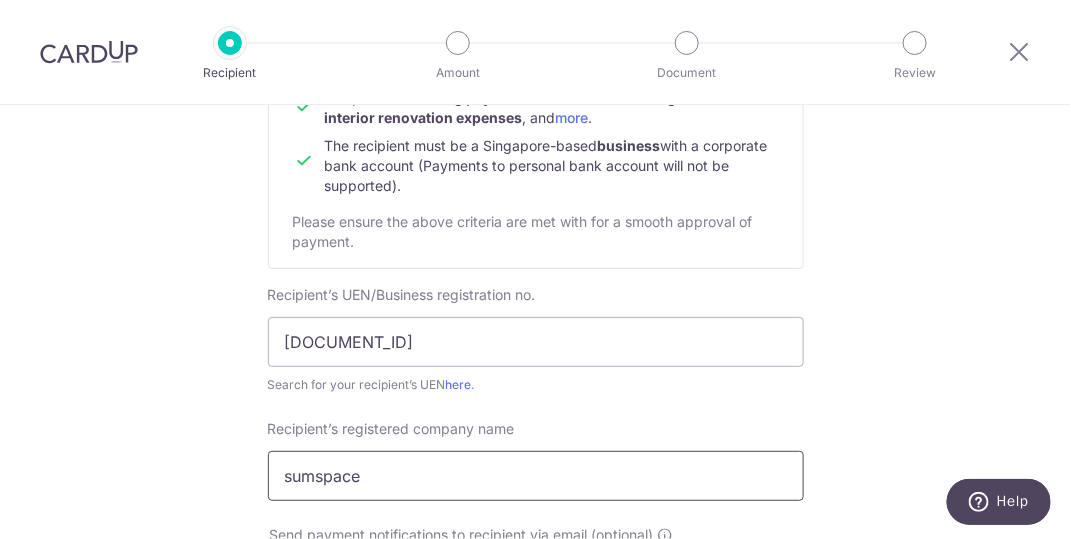 click on "sumspace" at bounding box center (536, 476) 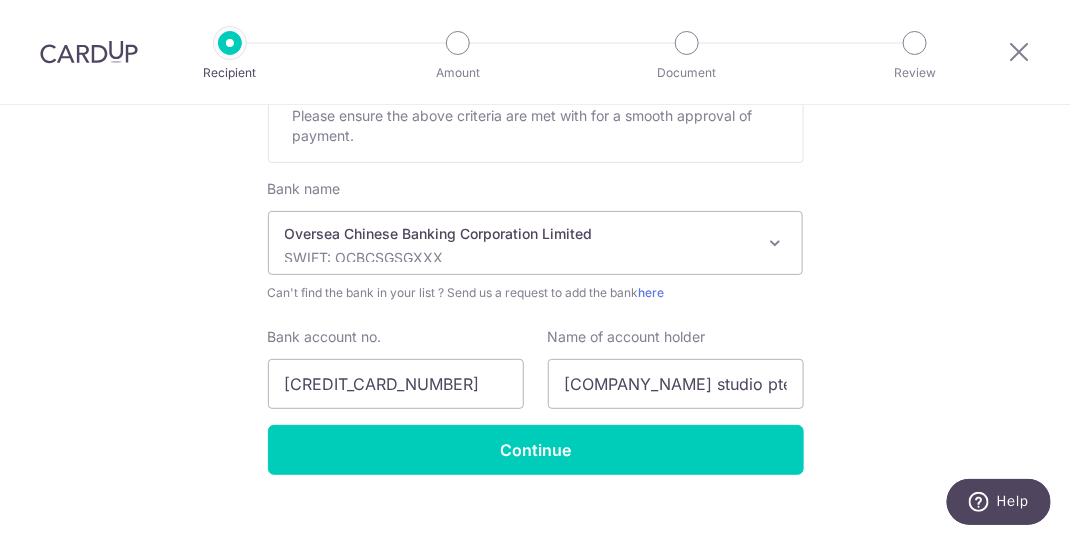 scroll, scrollTop: 1075, scrollLeft: 0, axis: vertical 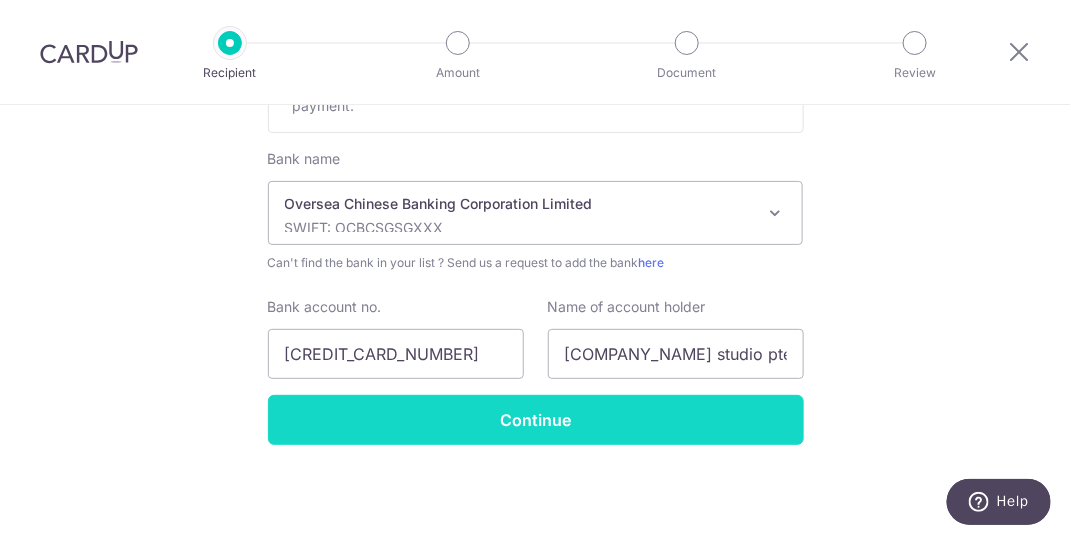 type on "sumspace studio pte ltd" 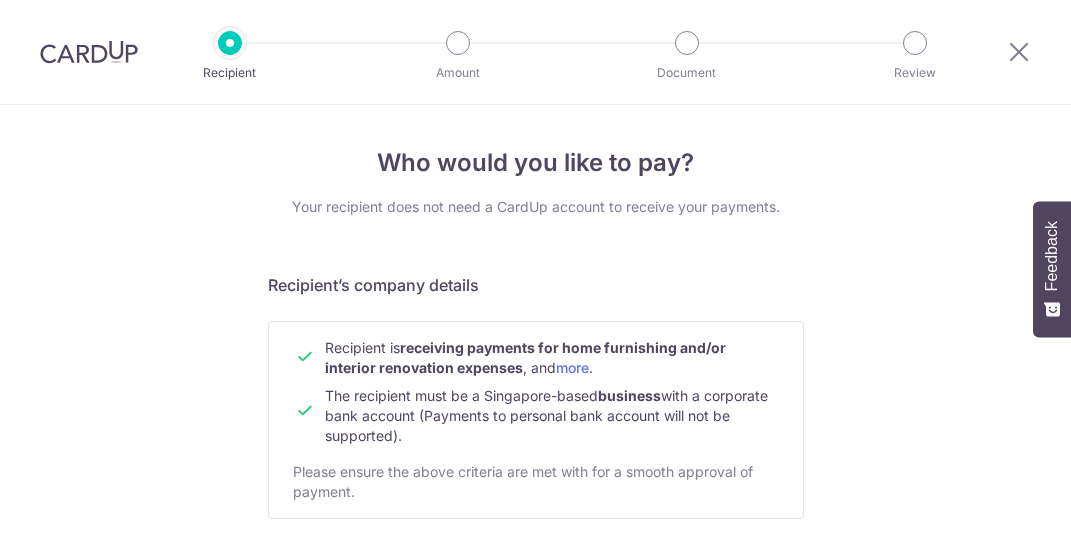 scroll, scrollTop: 0, scrollLeft: 0, axis: both 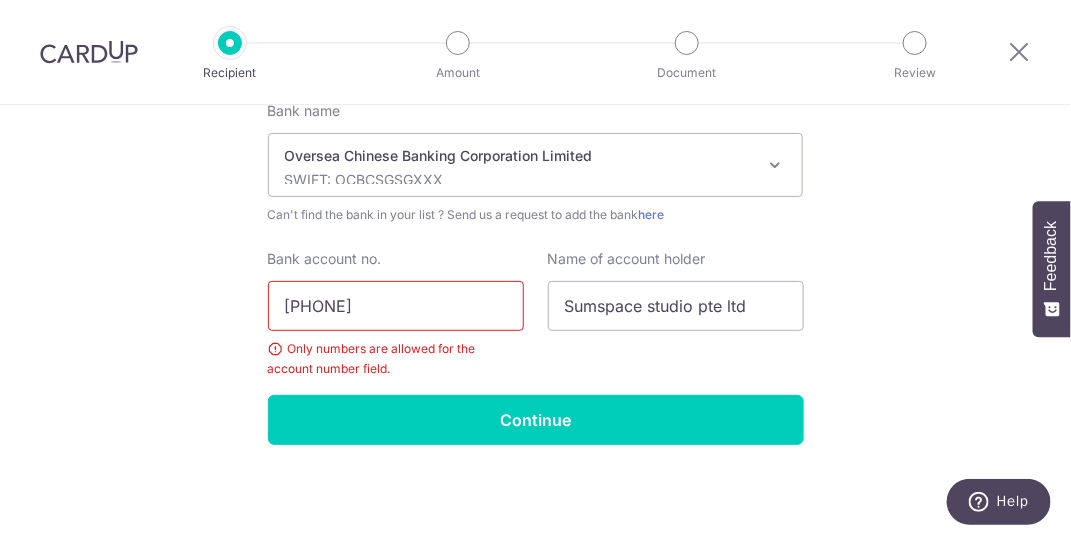 drag, startPoint x: 334, startPoint y: 303, endPoint x: 341, endPoint y: 312, distance: 11.401754 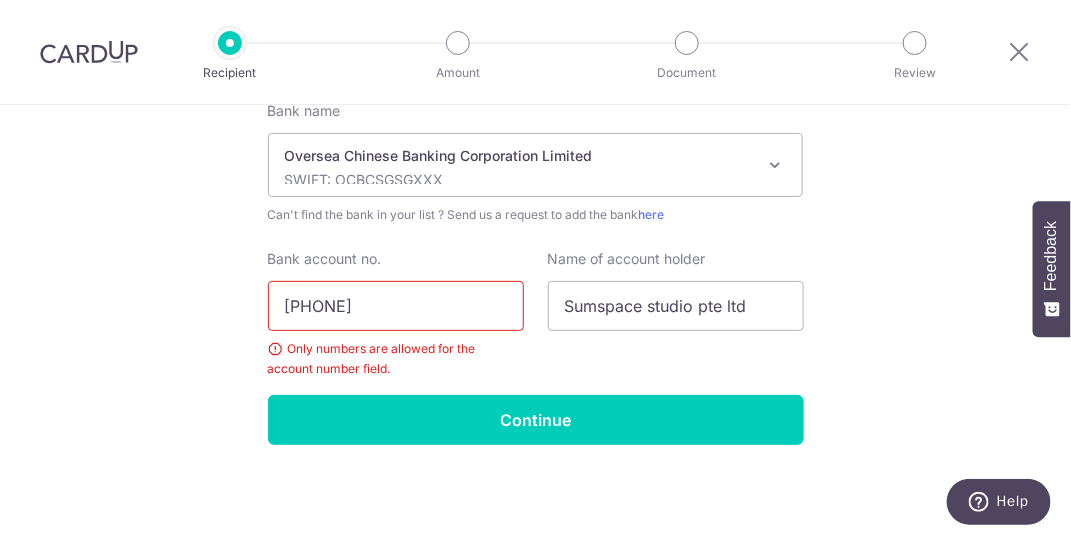click on "[PHONE]" at bounding box center (396, 306) 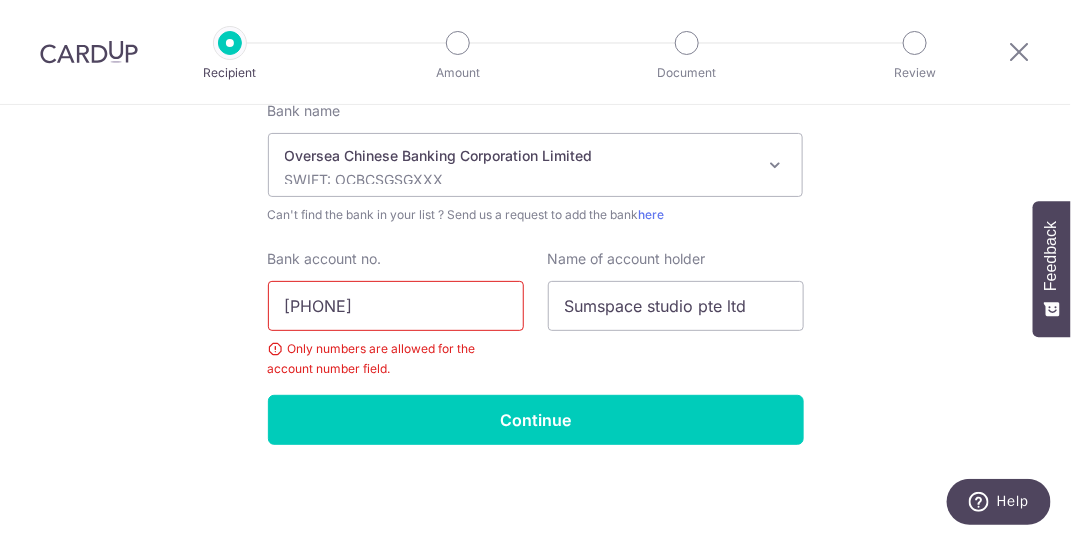click on "[PHONE]" at bounding box center (396, 306) 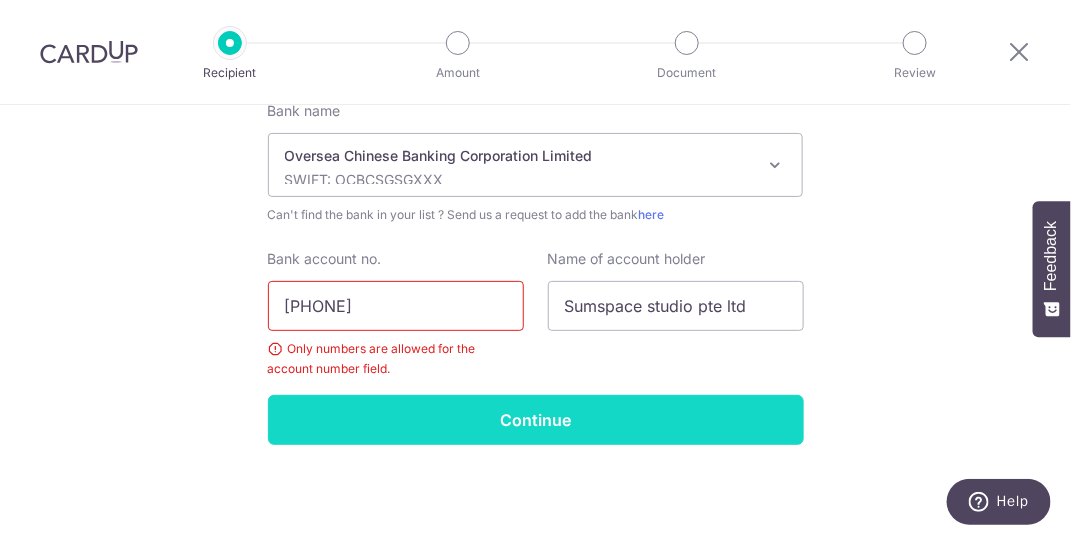 type on "[PHONE]" 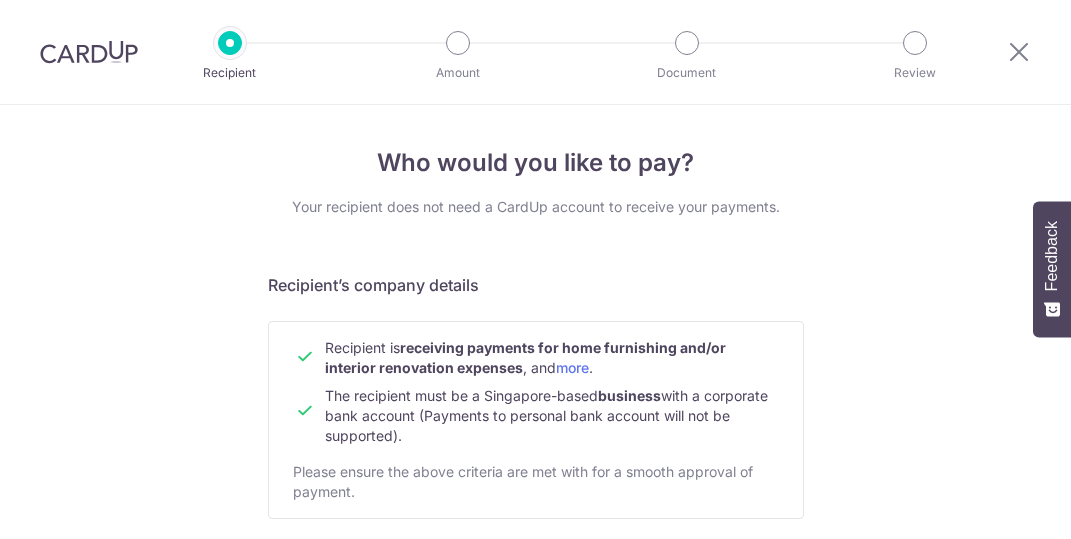 scroll, scrollTop: 0, scrollLeft: 0, axis: both 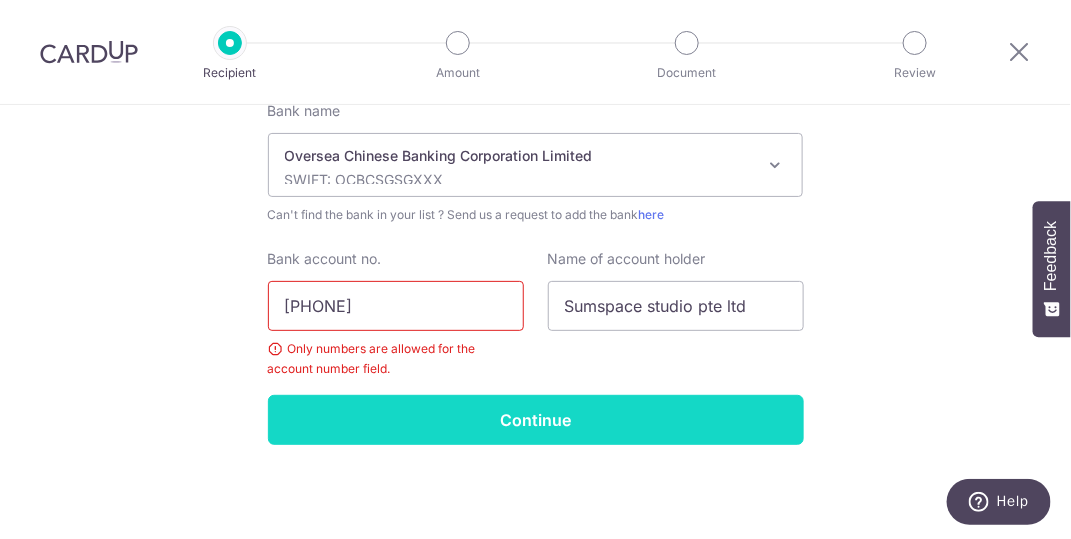 click on "Continue" at bounding box center (536, 420) 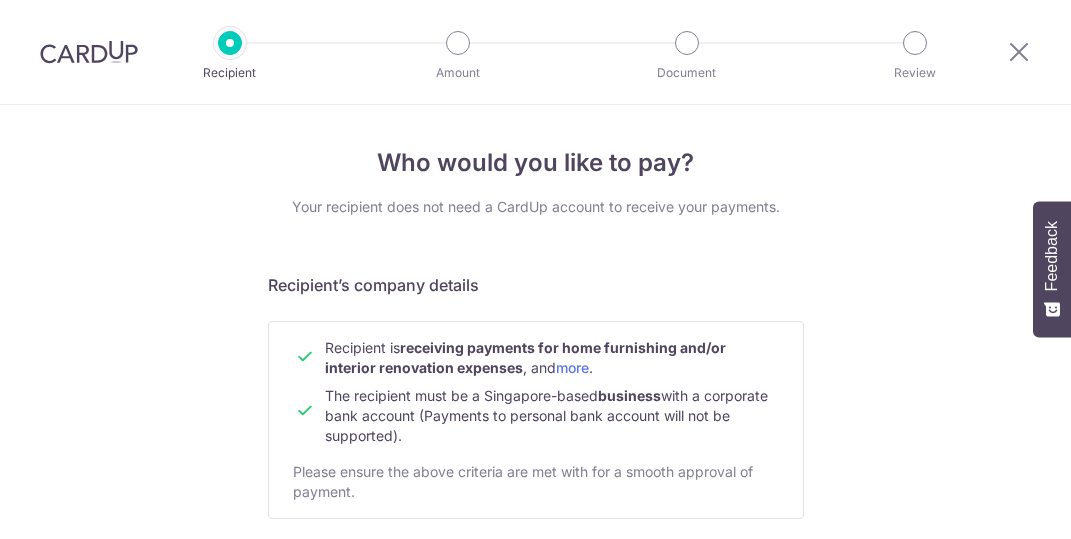 scroll, scrollTop: 0, scrollLeft: 0, axis: both 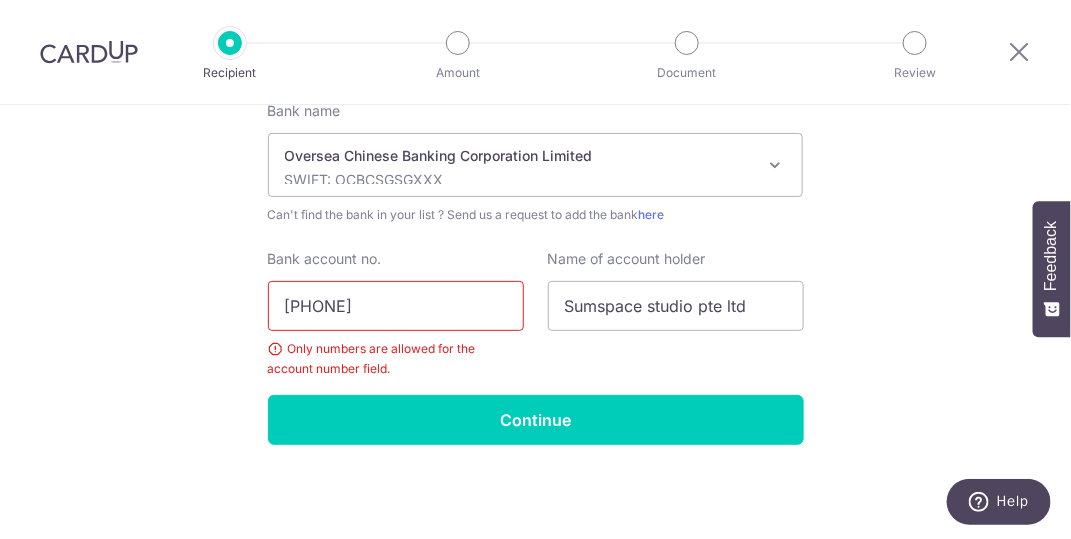 drag, startPoint x: 431, startPoint y: 304, endPoint x: -5, endPoint y: 269, distance: 437.40256 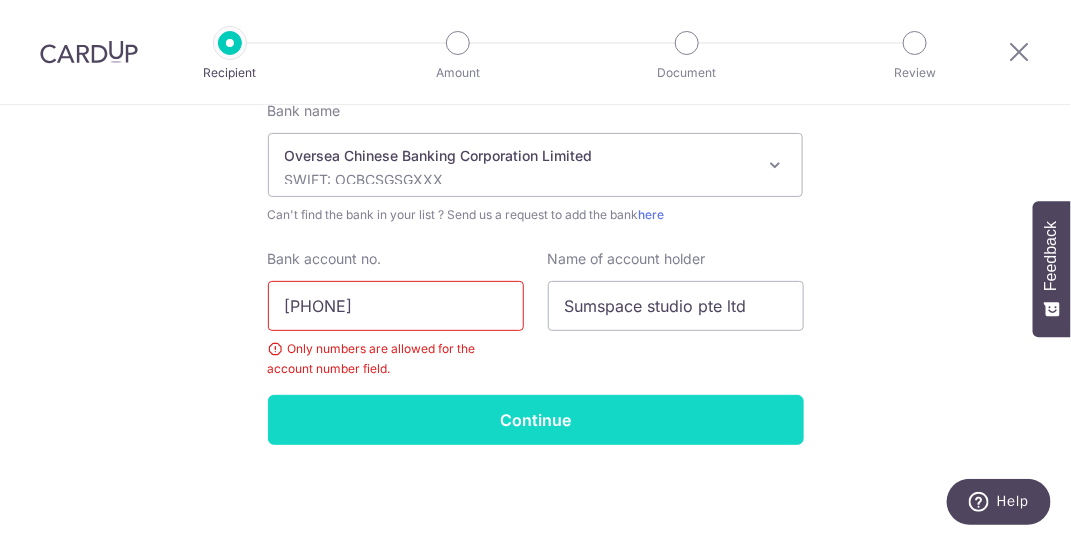 type on "[PHONE]" 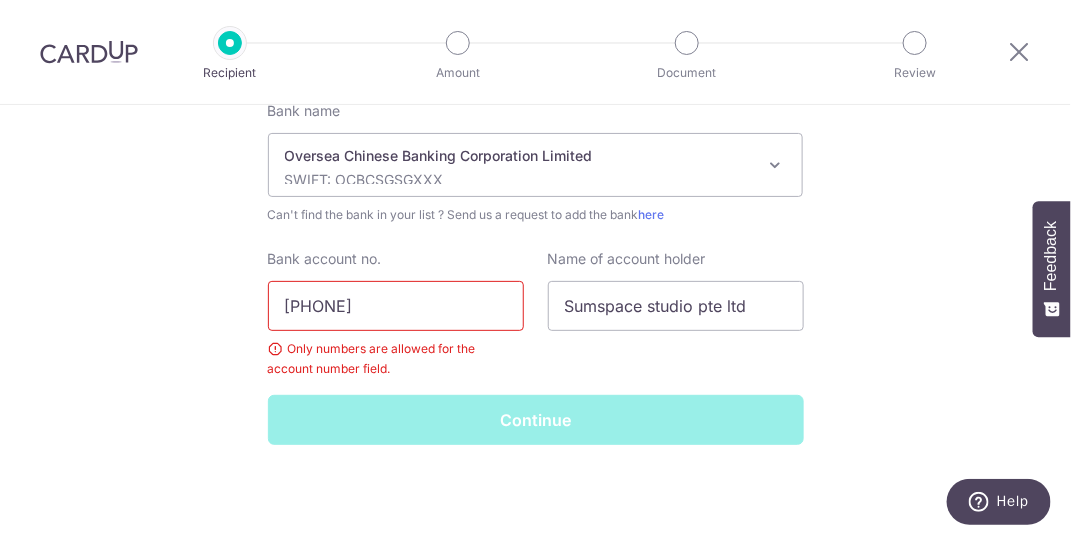 click on "Name of account holder
[COMPANY]" at bounding box center (676, 314) 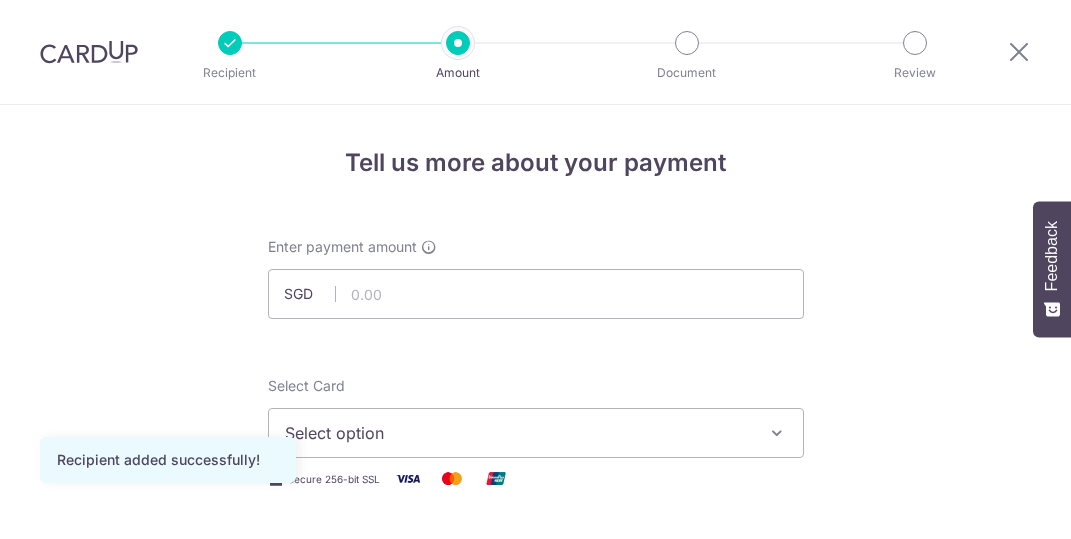 scroll, scrollTop: 0, scrollLeft: 0, axis: both 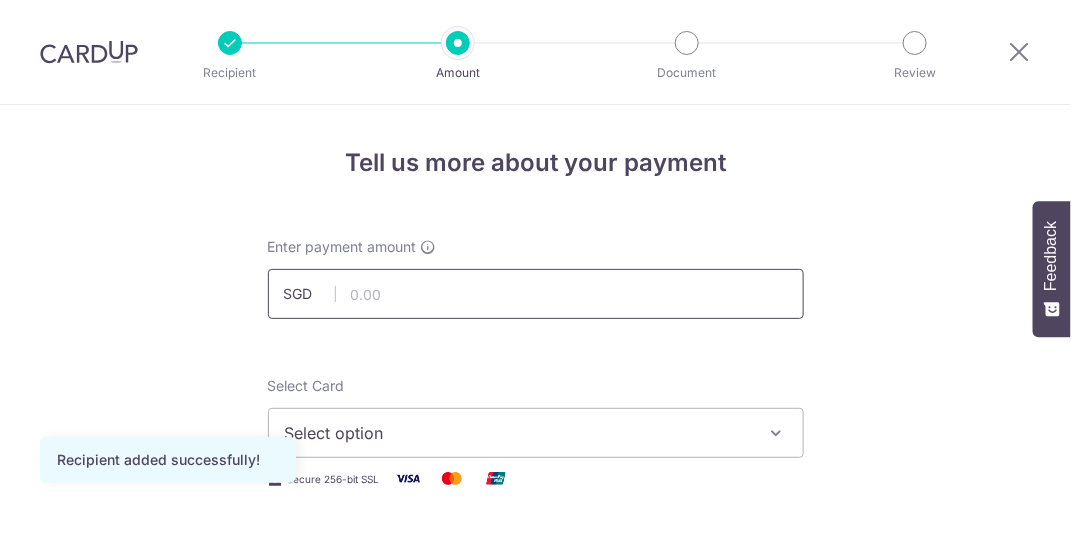 click at bounding box center [536, 294] 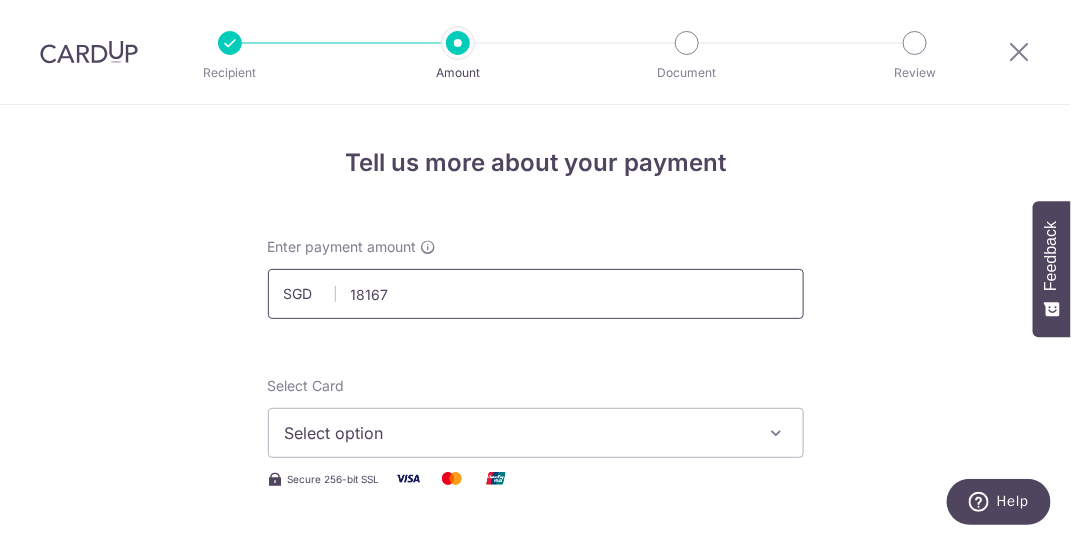 type on "18,167.00" 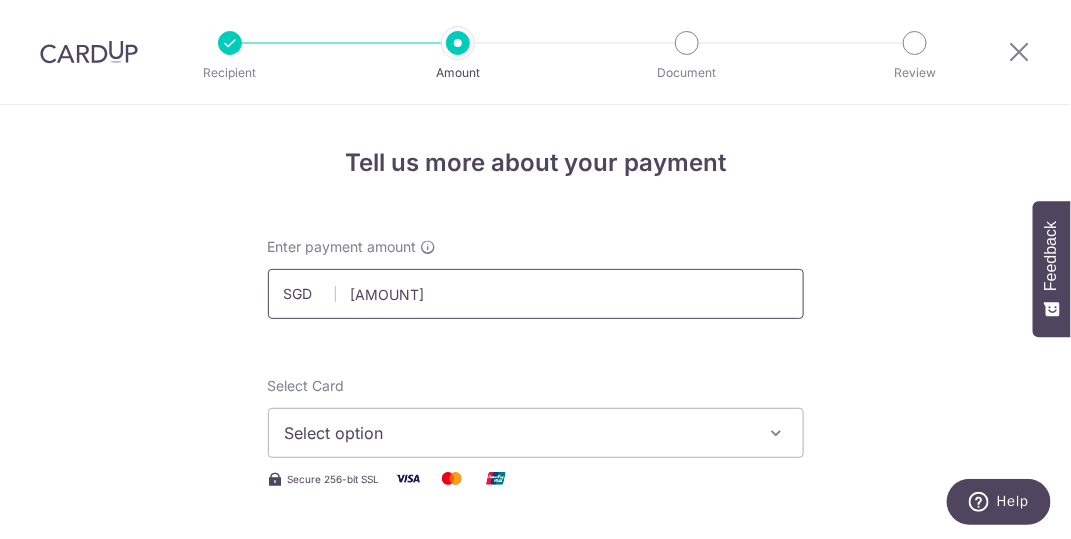 type 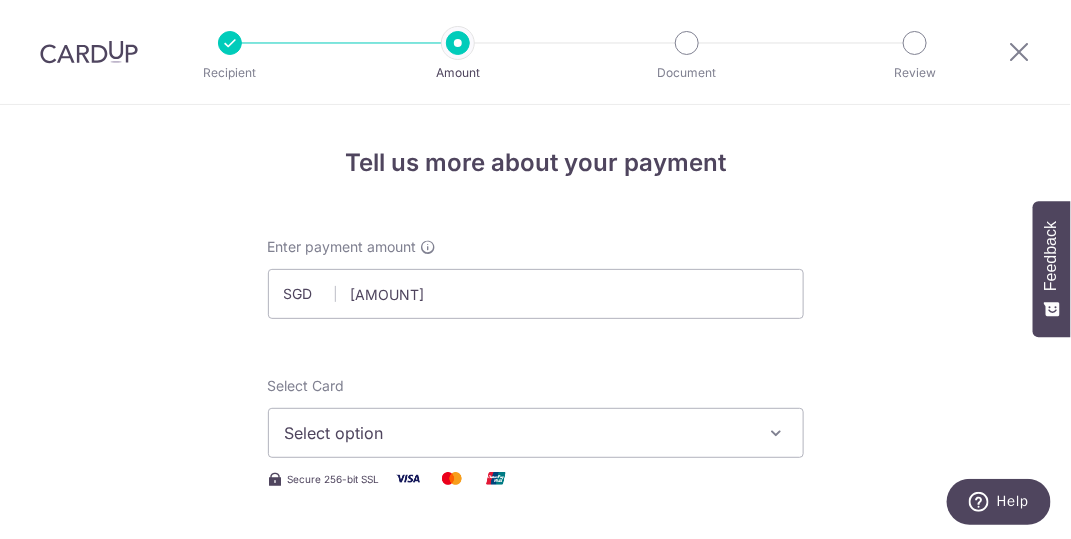 click on "Select option" at bounding box center [536, 433] 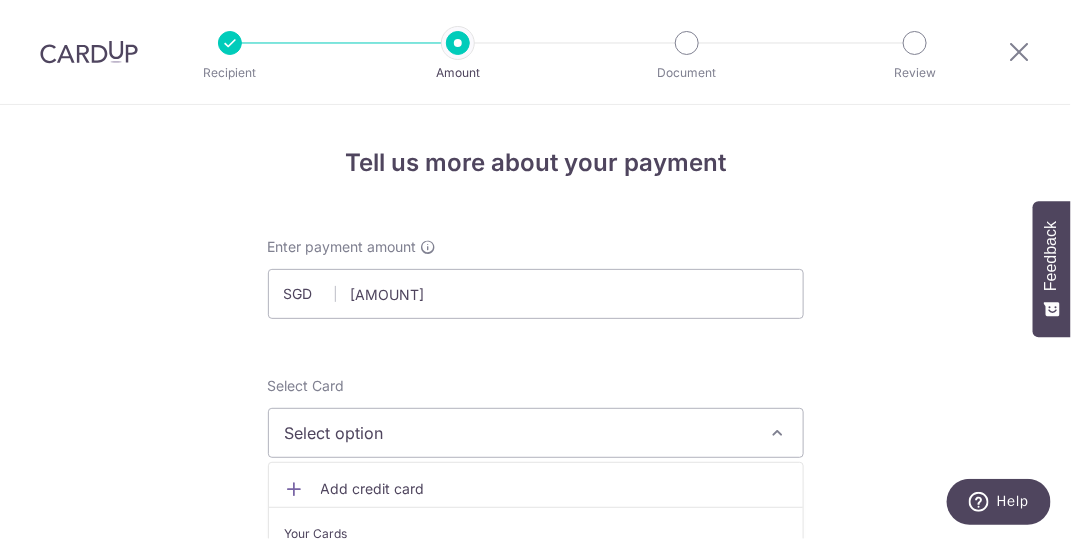 scroll, scrollTop: 250, scrollLeft: 0, axis: vertical 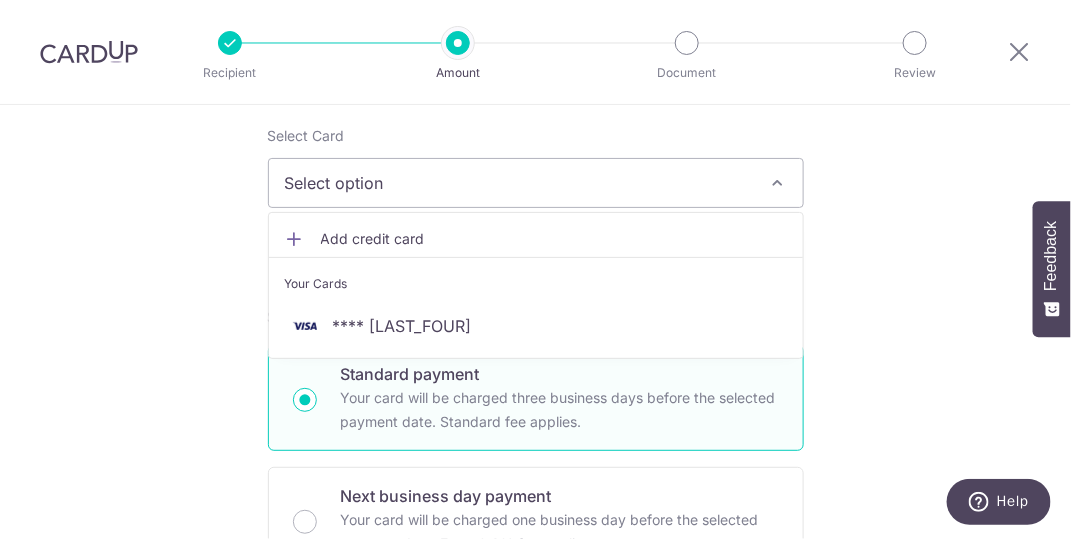 click on "Your card will be charged three business days before the selected payment date. Standard fee applies." at bounding box center [560, 410] 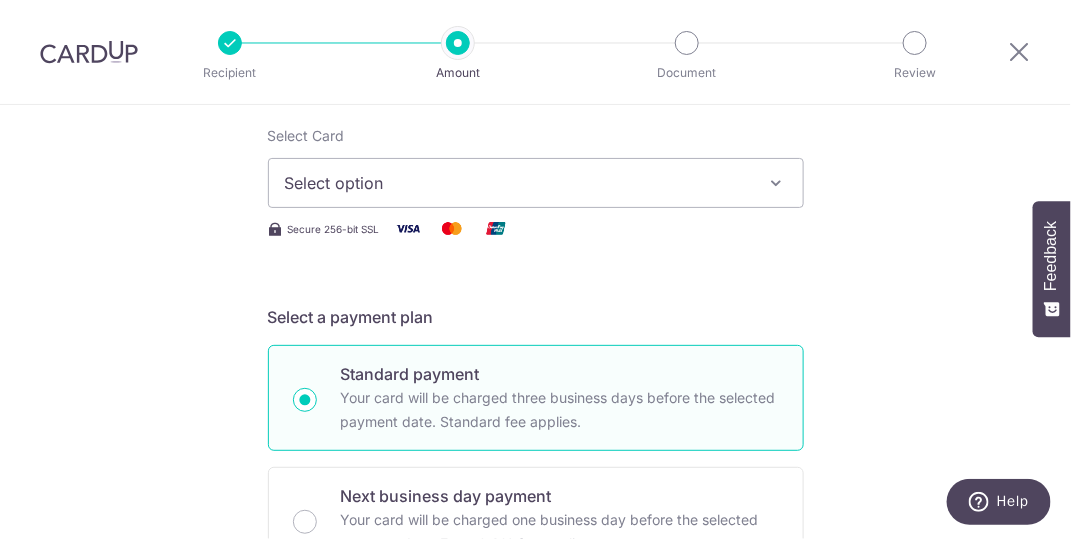 click on "Tell us more about your payment
Enter payment amount
SGD
18,167.00
18167.00
Recipient added successfully!
Select Card
Select option
Add credit card
Your Cards
**** 2883
Secure 256-bit SSL
Text
New card details
Card
Secure 256-bit SSL" at bounding box center [535, 810] 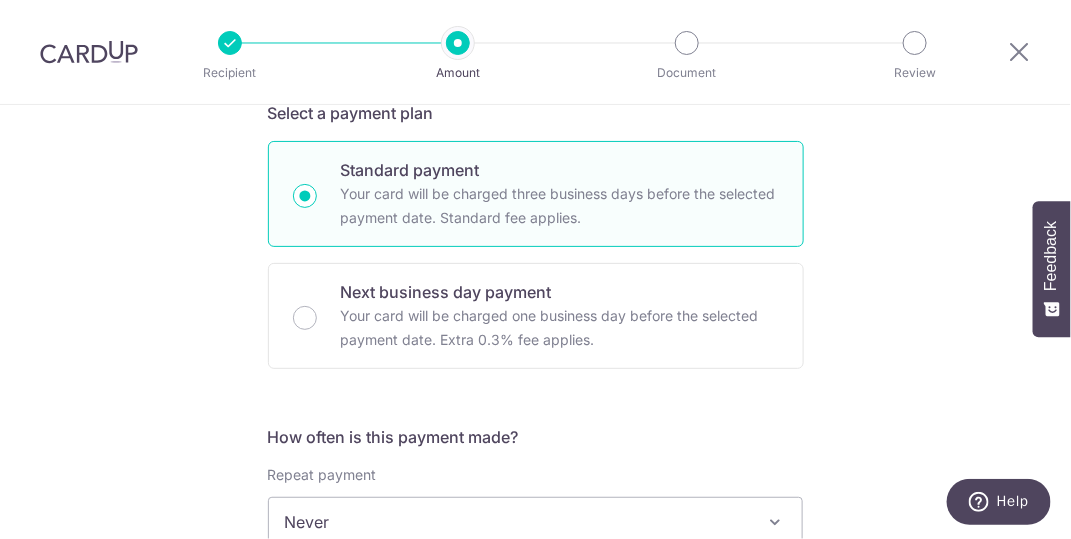 scroll, scrollTop: 500, scrollLeft: 0, axis: vertical 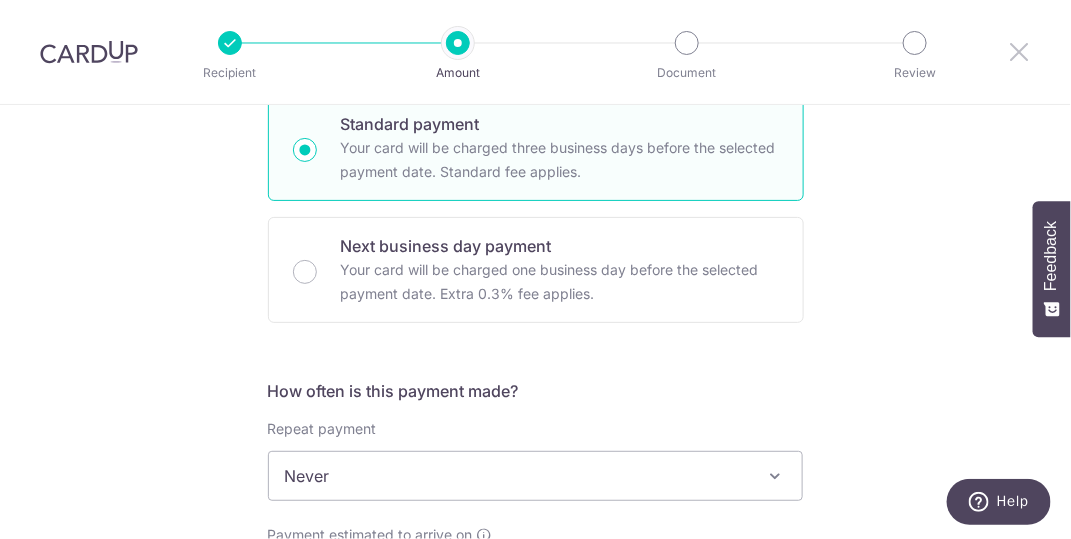 drag, startPoint x: 1019, startPoint y: 62, endPoint x: 645, endPoint y: 137, distance: 381.44592 